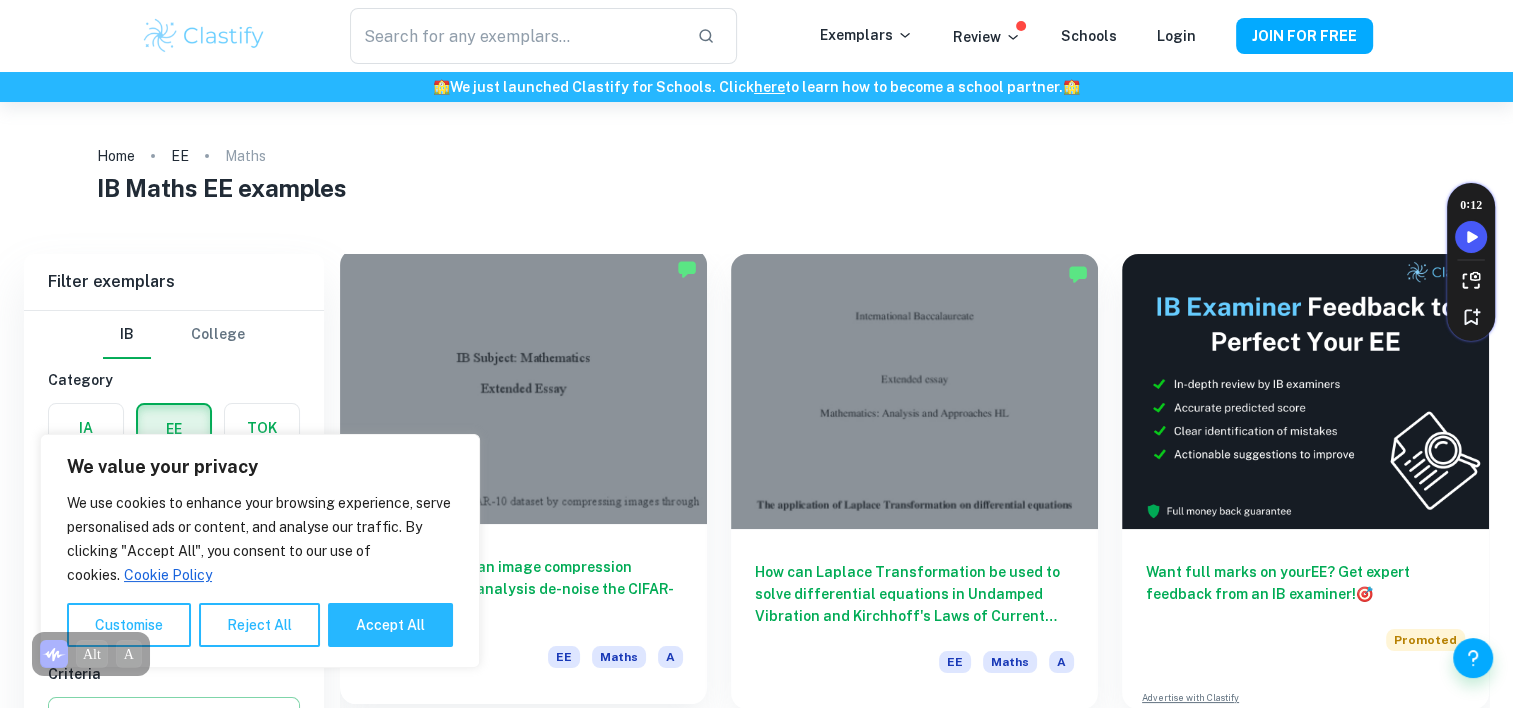 scroll, scrollTop: 200, scrollLeft: 0, axis: vertical 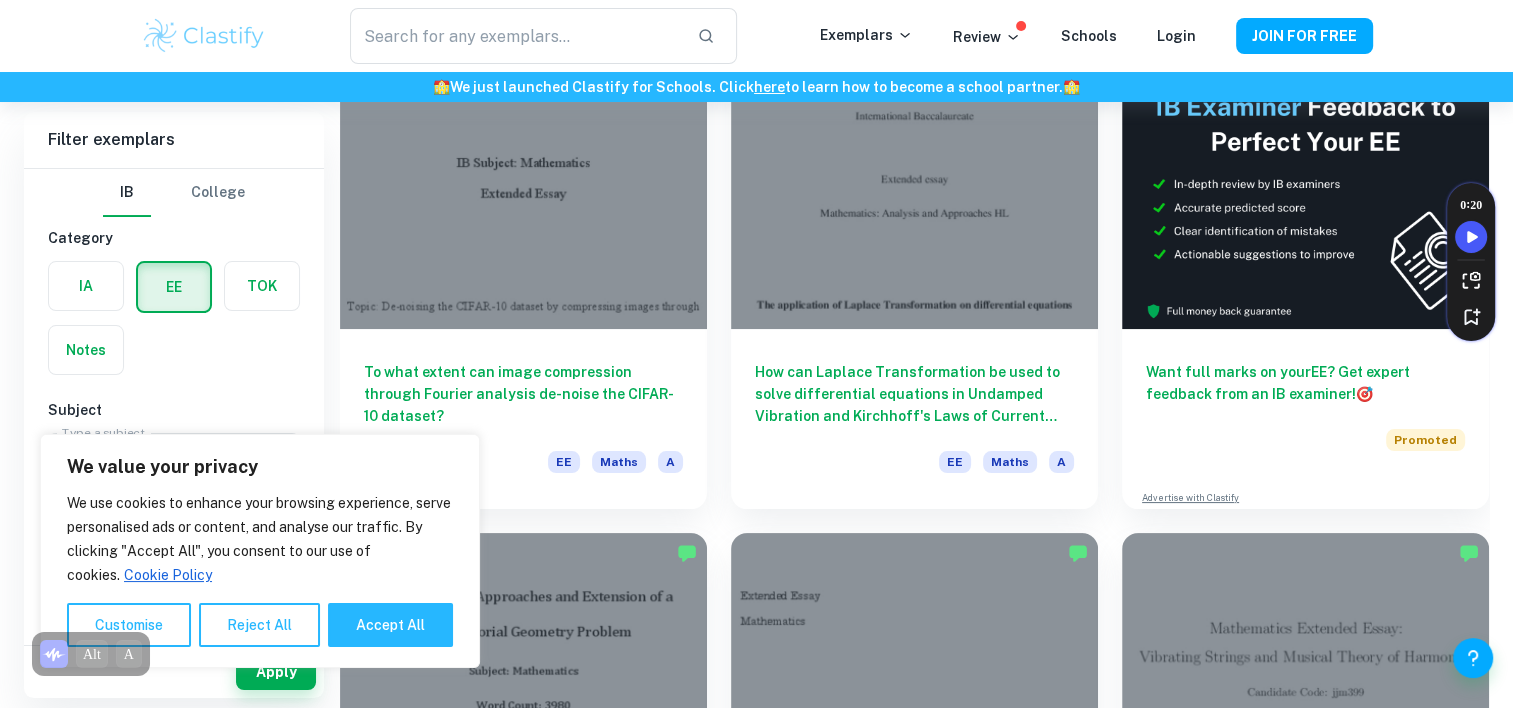 click on "Reject All" at bounding box center (259, 625) 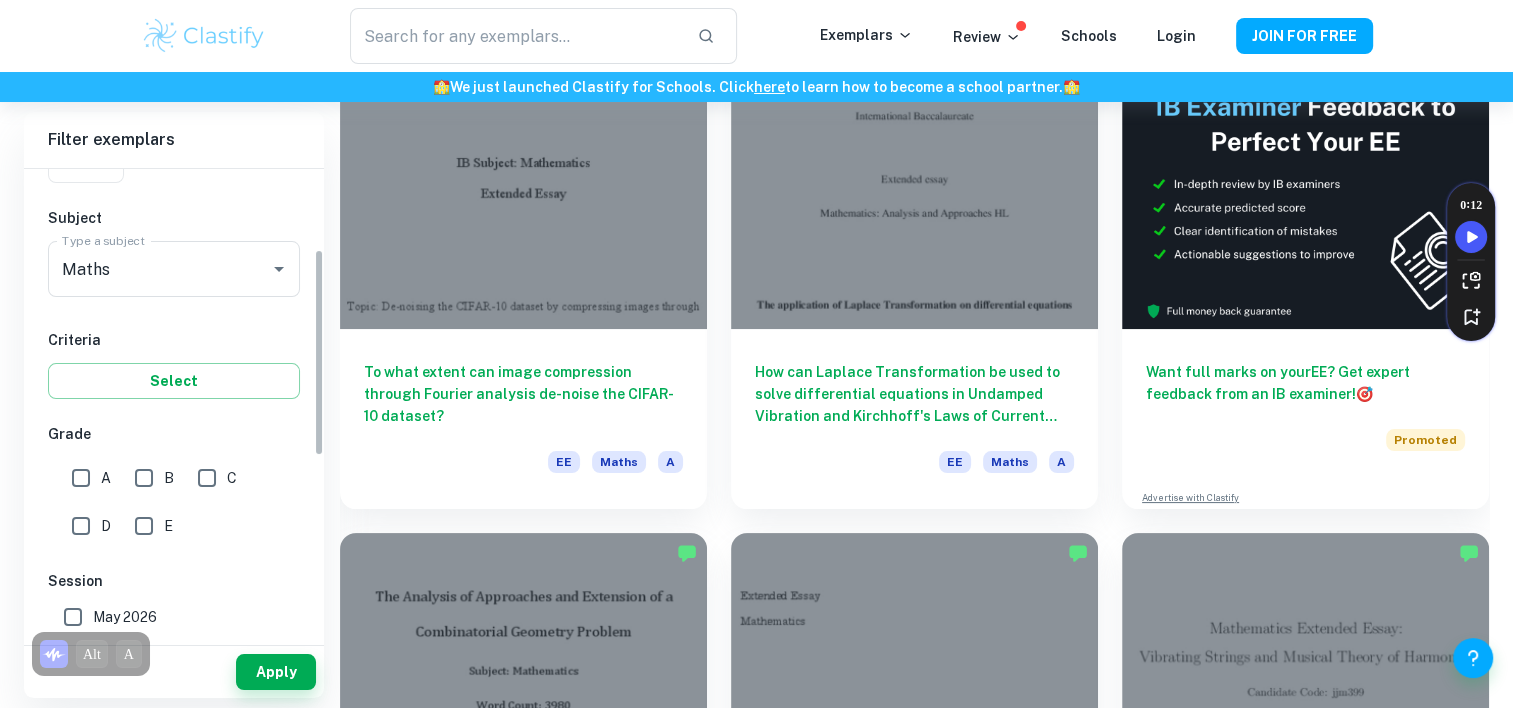 scroll, scrollTop: 200, scrollLeft: 0, axis: vertical 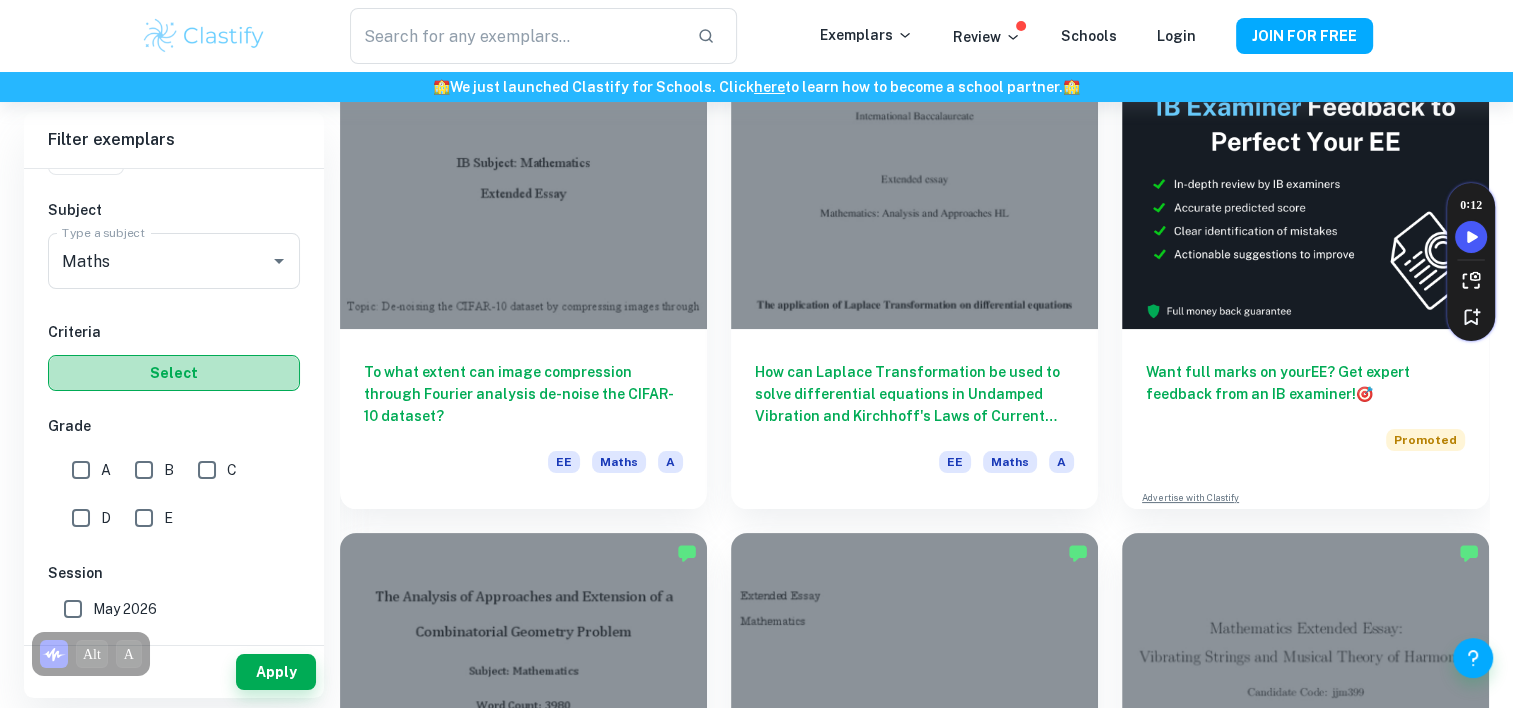 click on "Select" at bounding box center (174, 373) 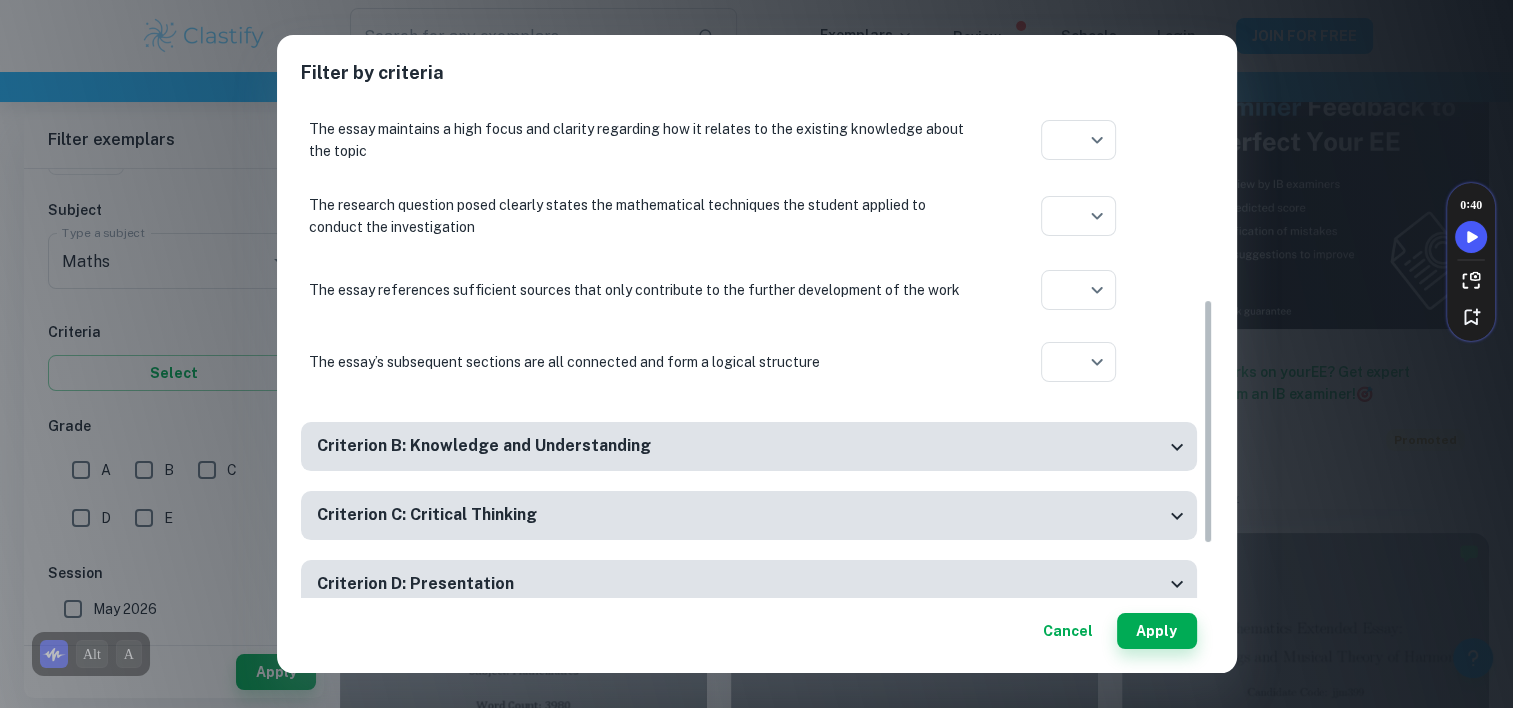 scroll, scrollTop: 400, scrollLeft: 0, axis: vertical 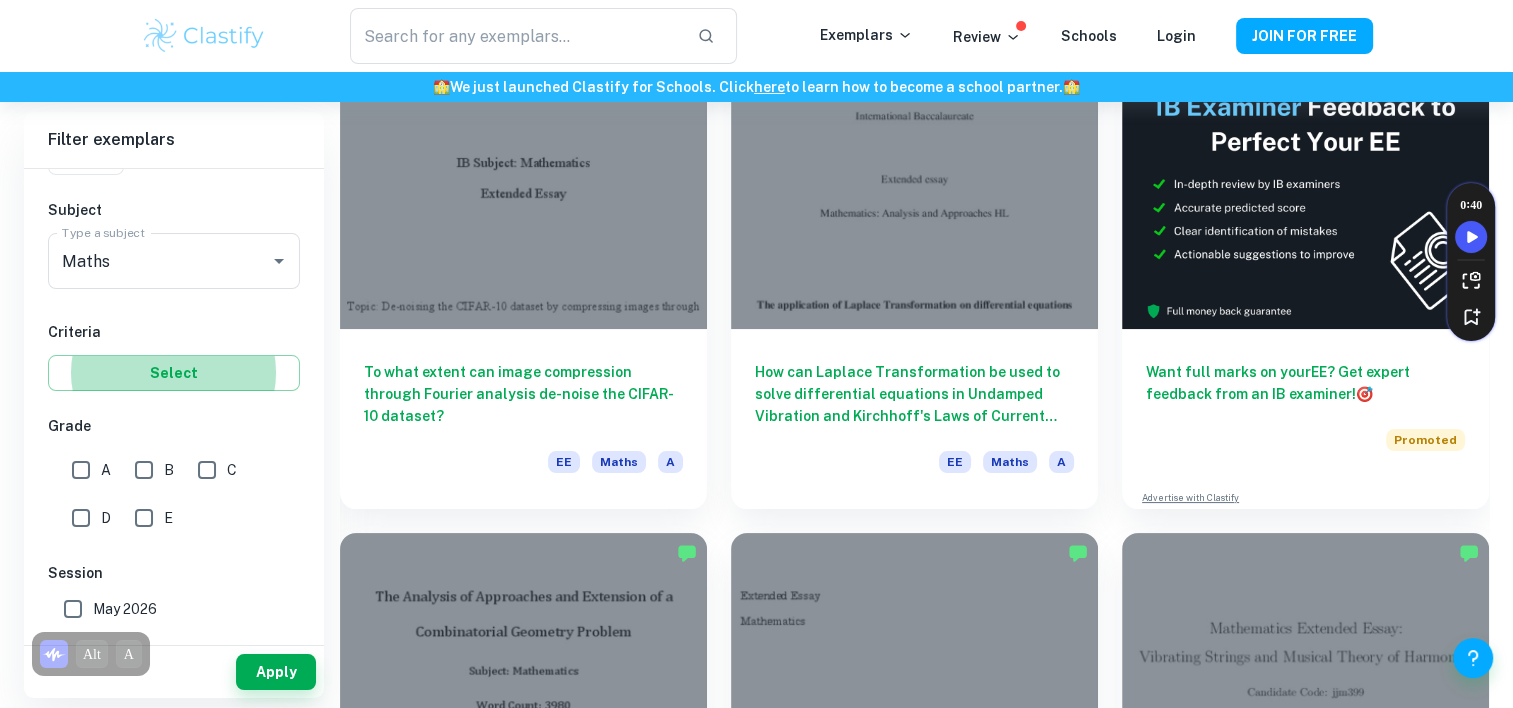 type 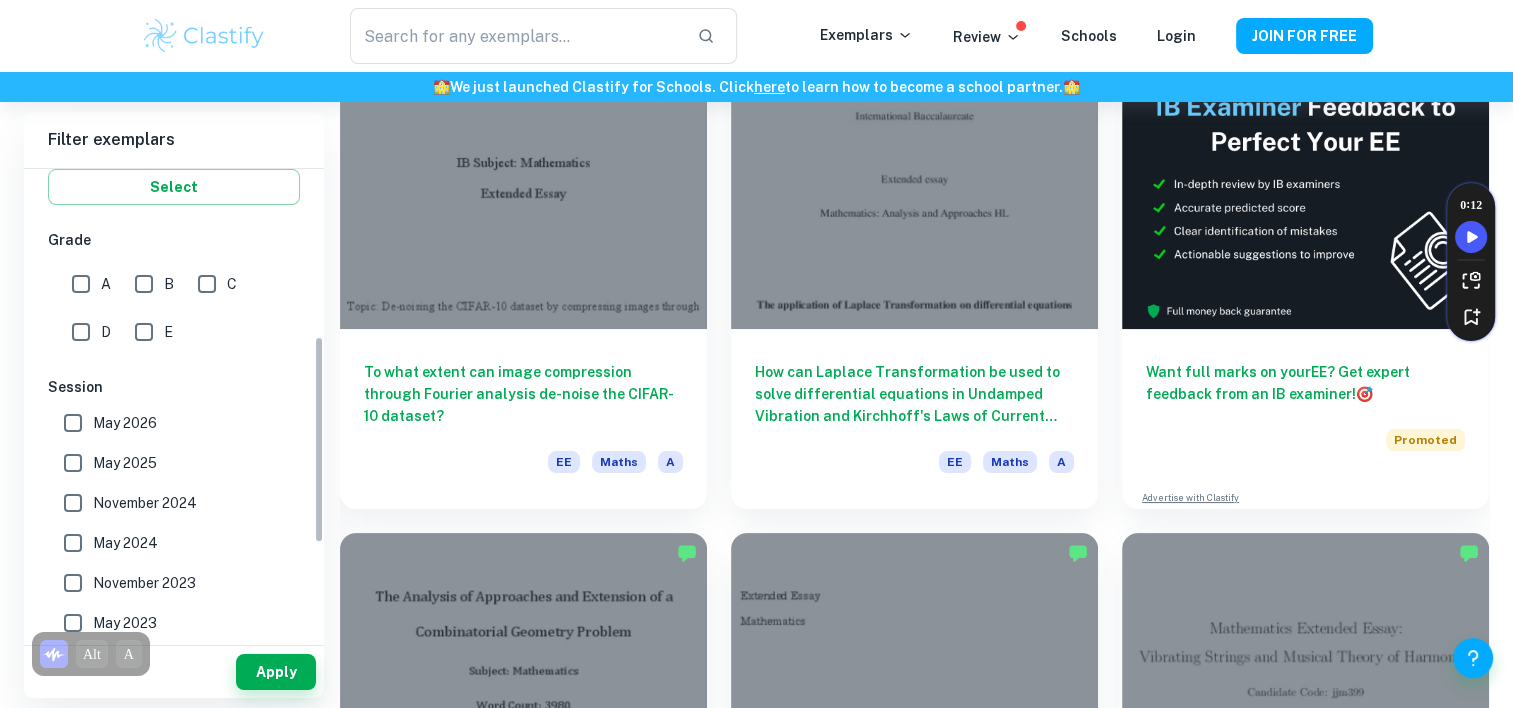 scroll, scrollTop: 400, scrollLeft: 0, axis: vertical 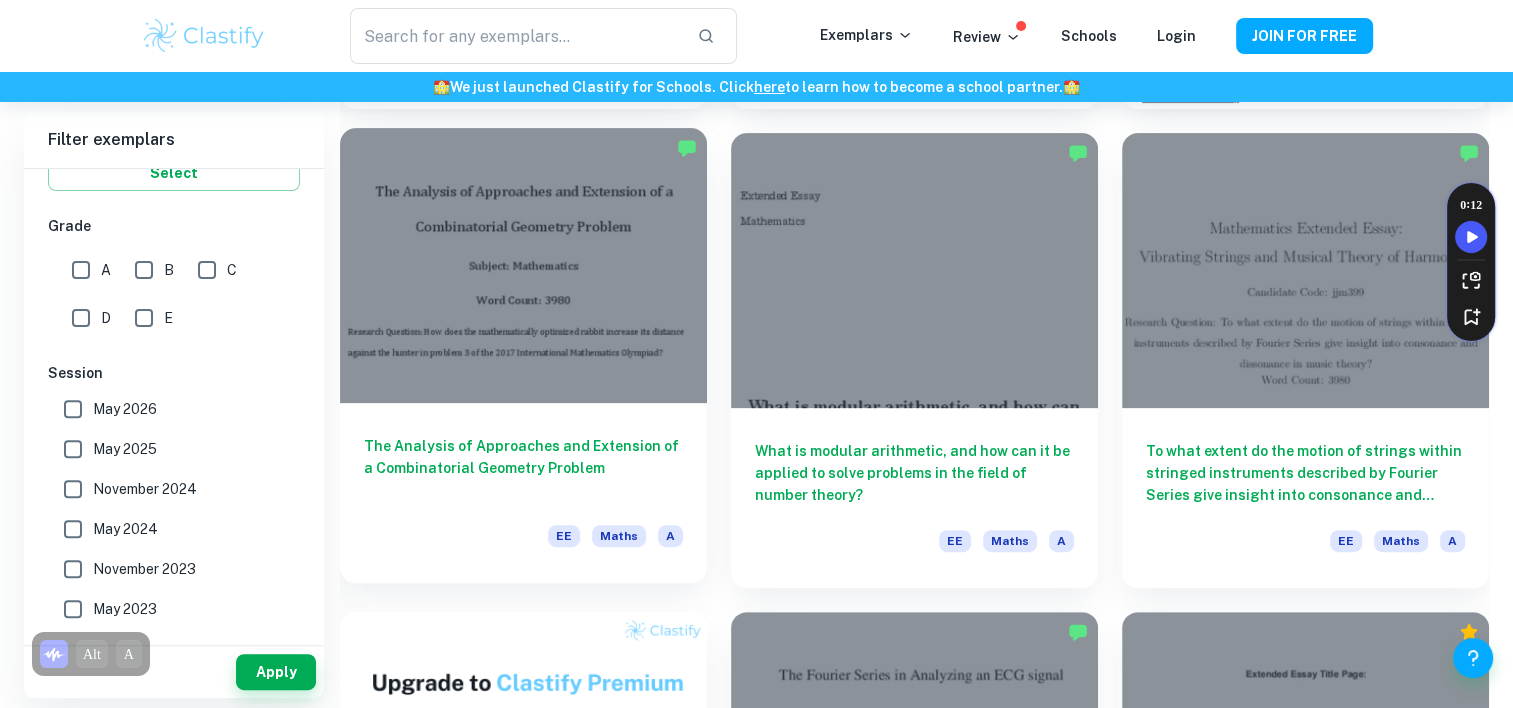 click on "The Analysis of Approaches and Extension of a Combinatorial Geometry Problem" at bounding box center [523, 468] 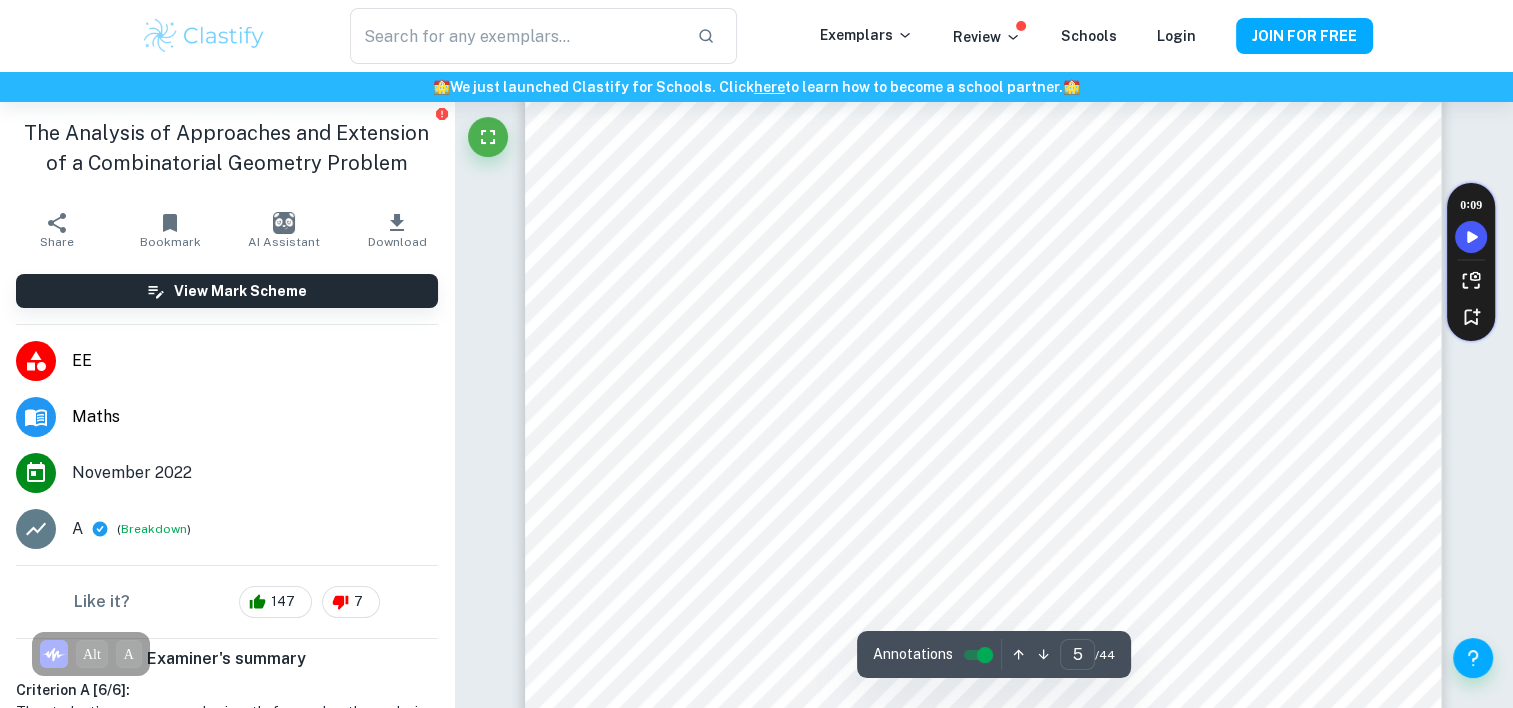 scroll, scrollTop: 5500, scrollLeft: 0, axis: vertical 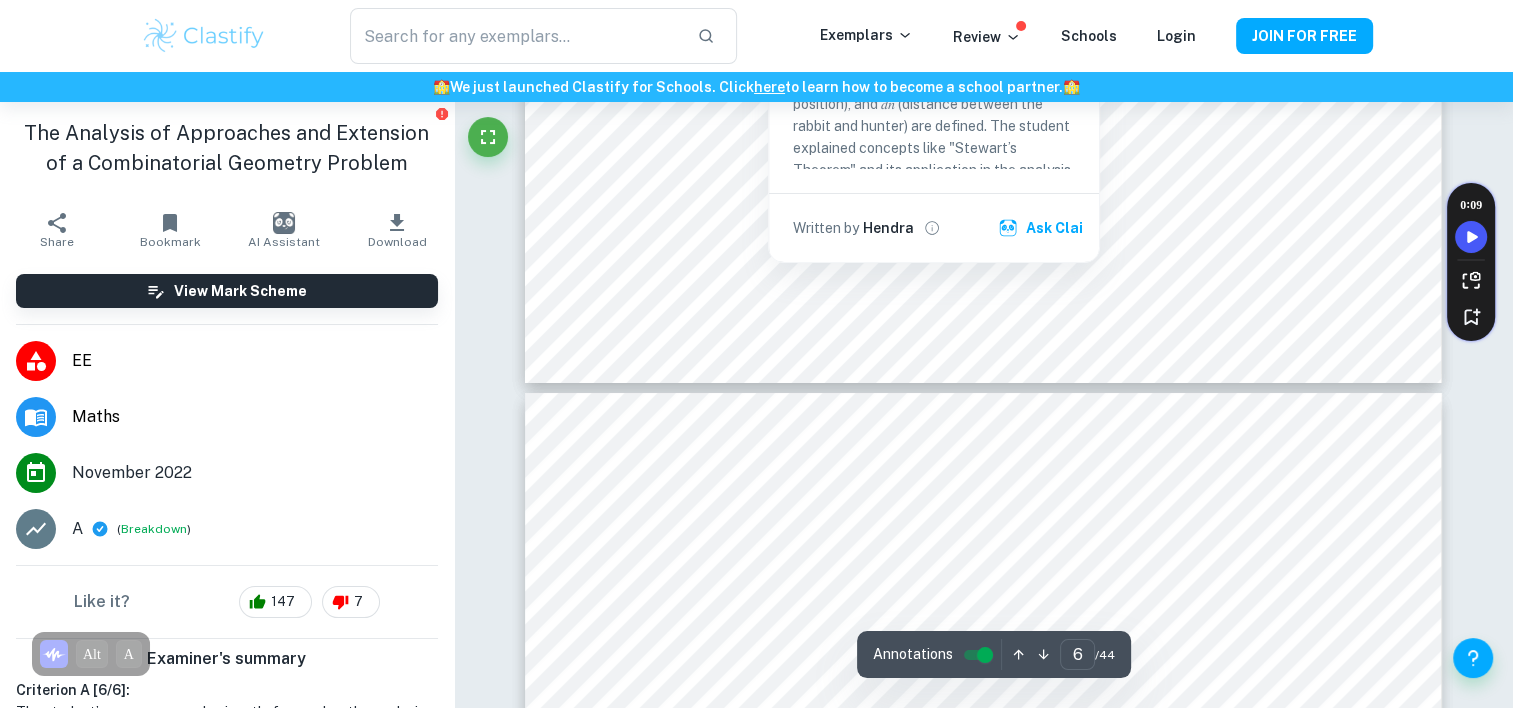 type on "7" 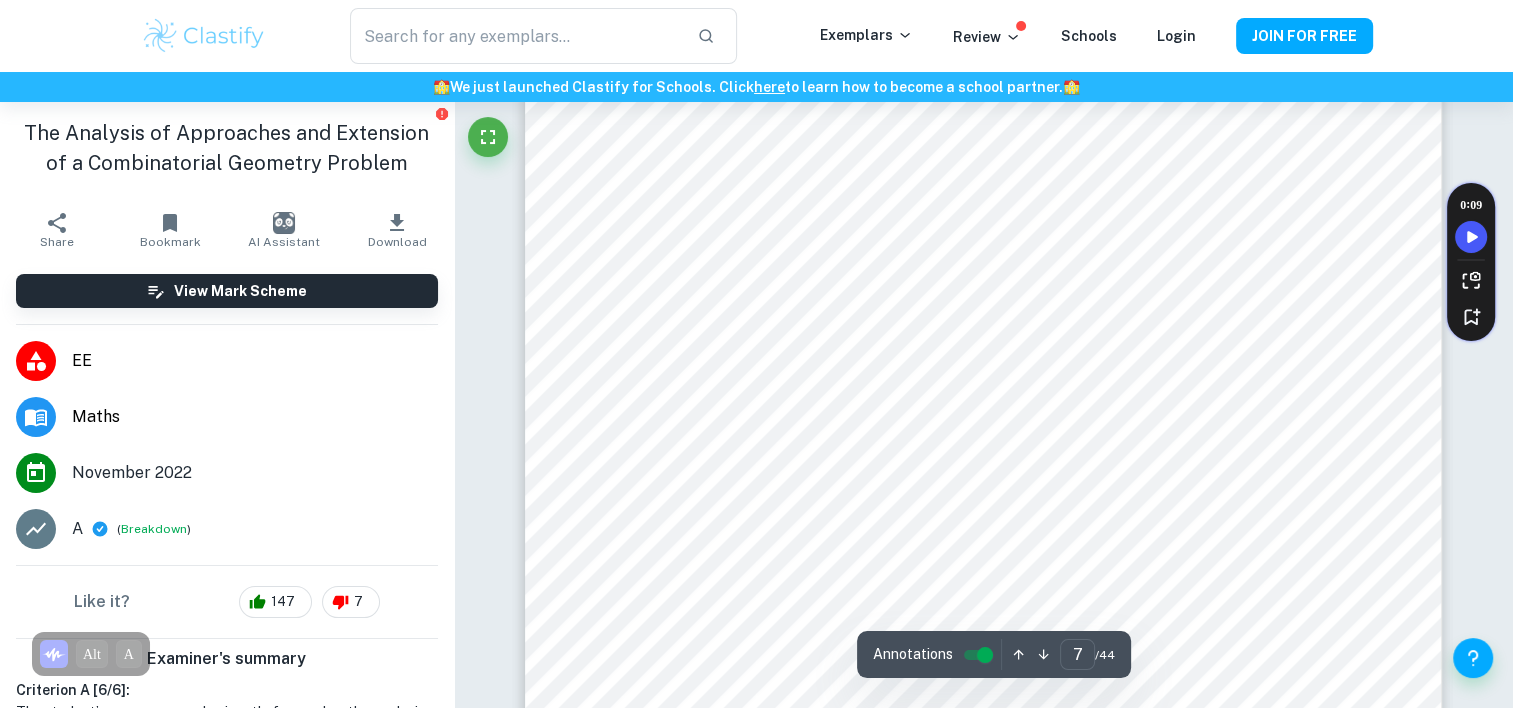 scroll, scrollTop: 7900, scrollLeft: 0, axis: vertical 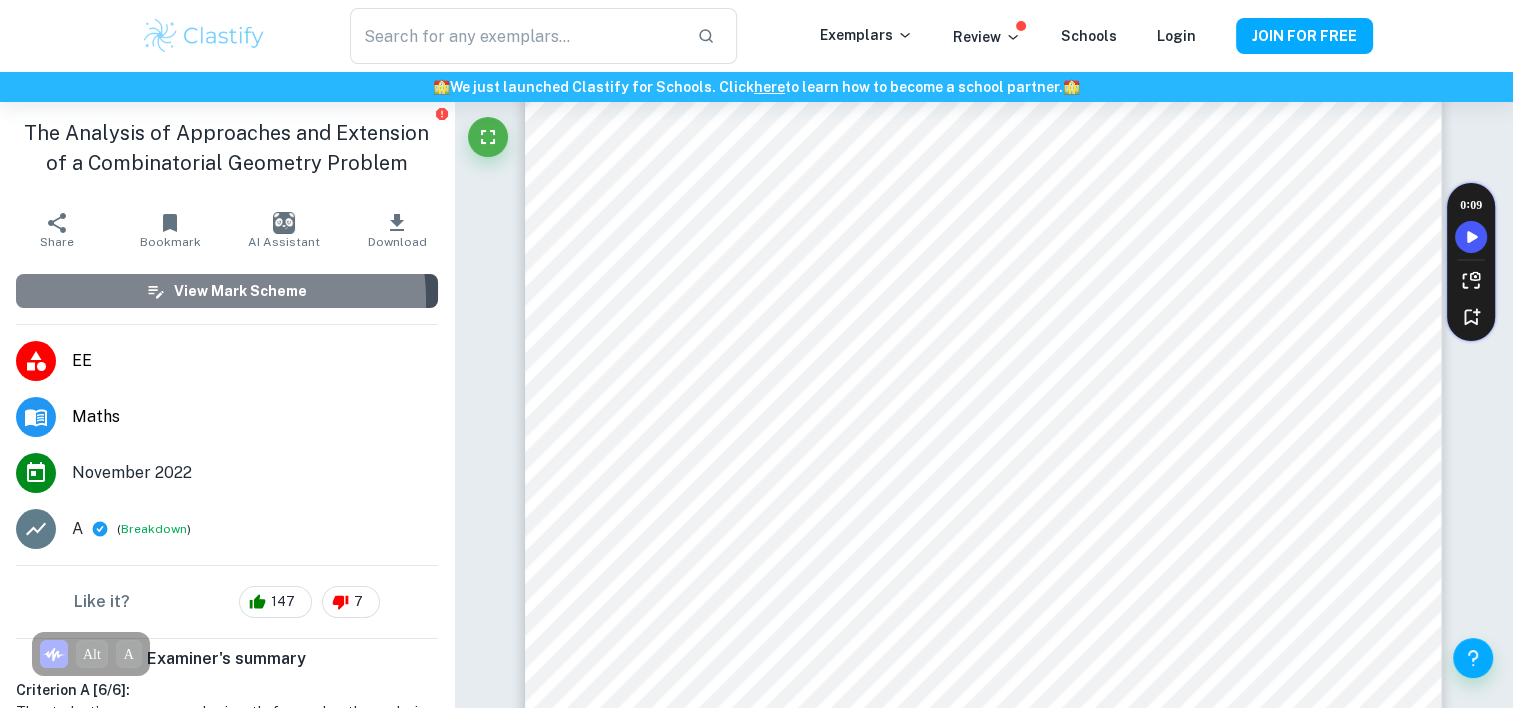 click on "View Mark Scheme" at bounding box center [240, 291] 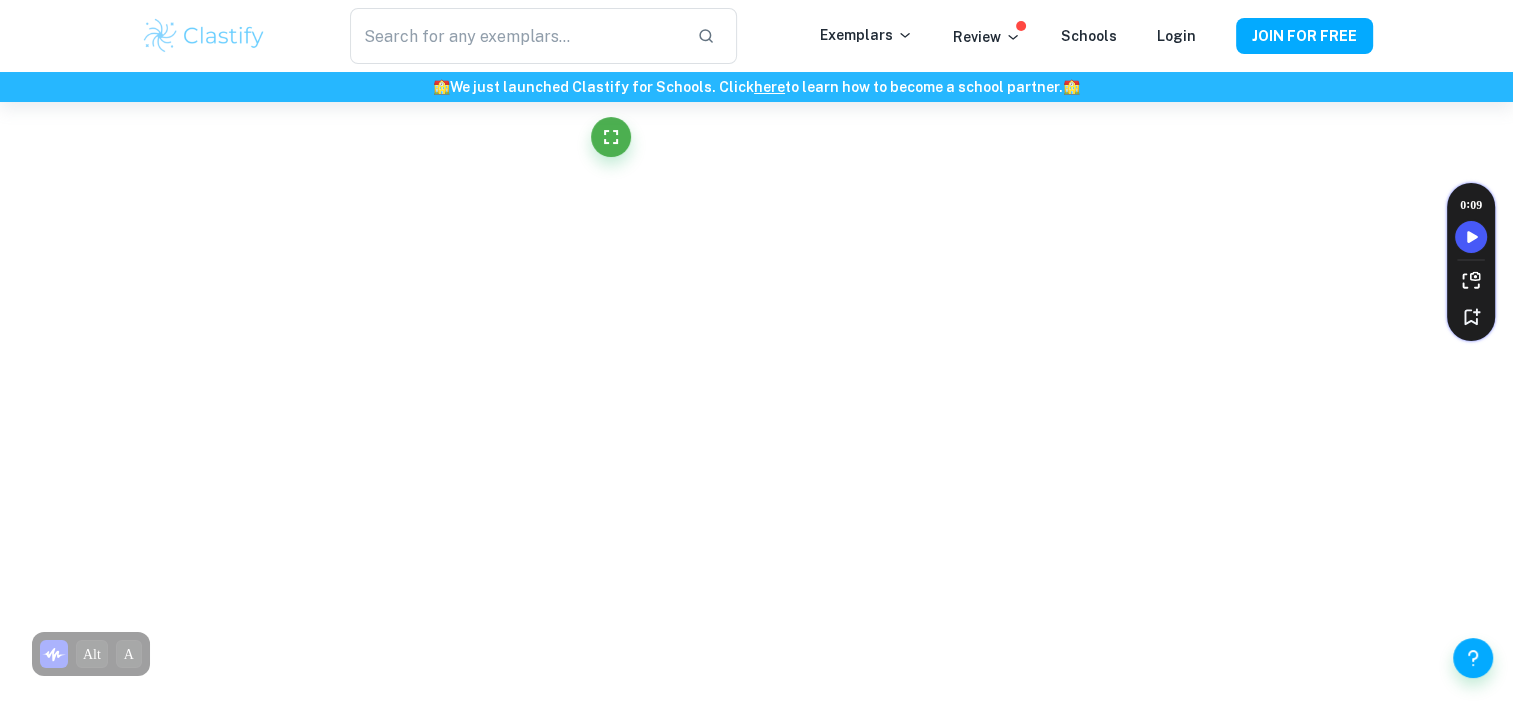 scroll, scrollTop: 6754, scrollLeft: 0, axis: vertical 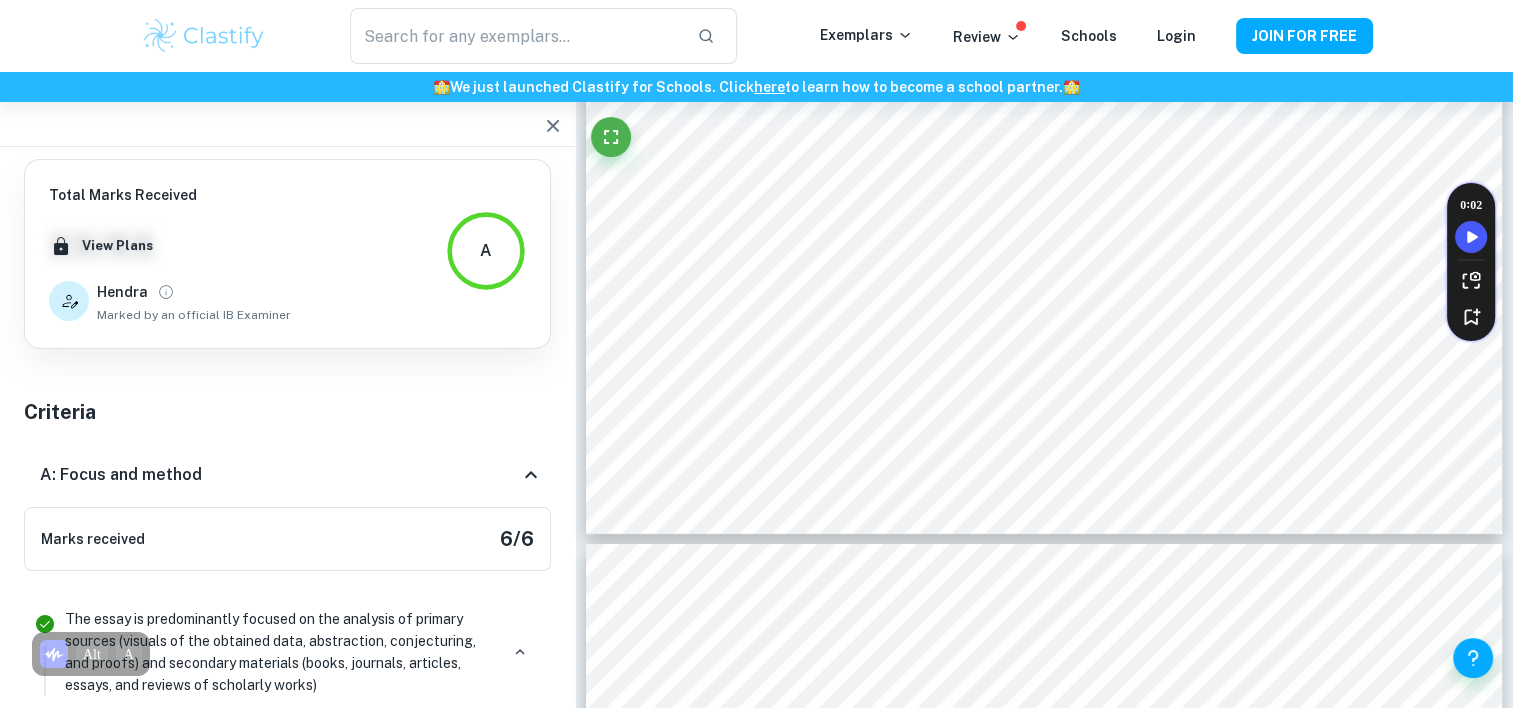 click on "A: Focus and method" at bounding box center [287, 475] 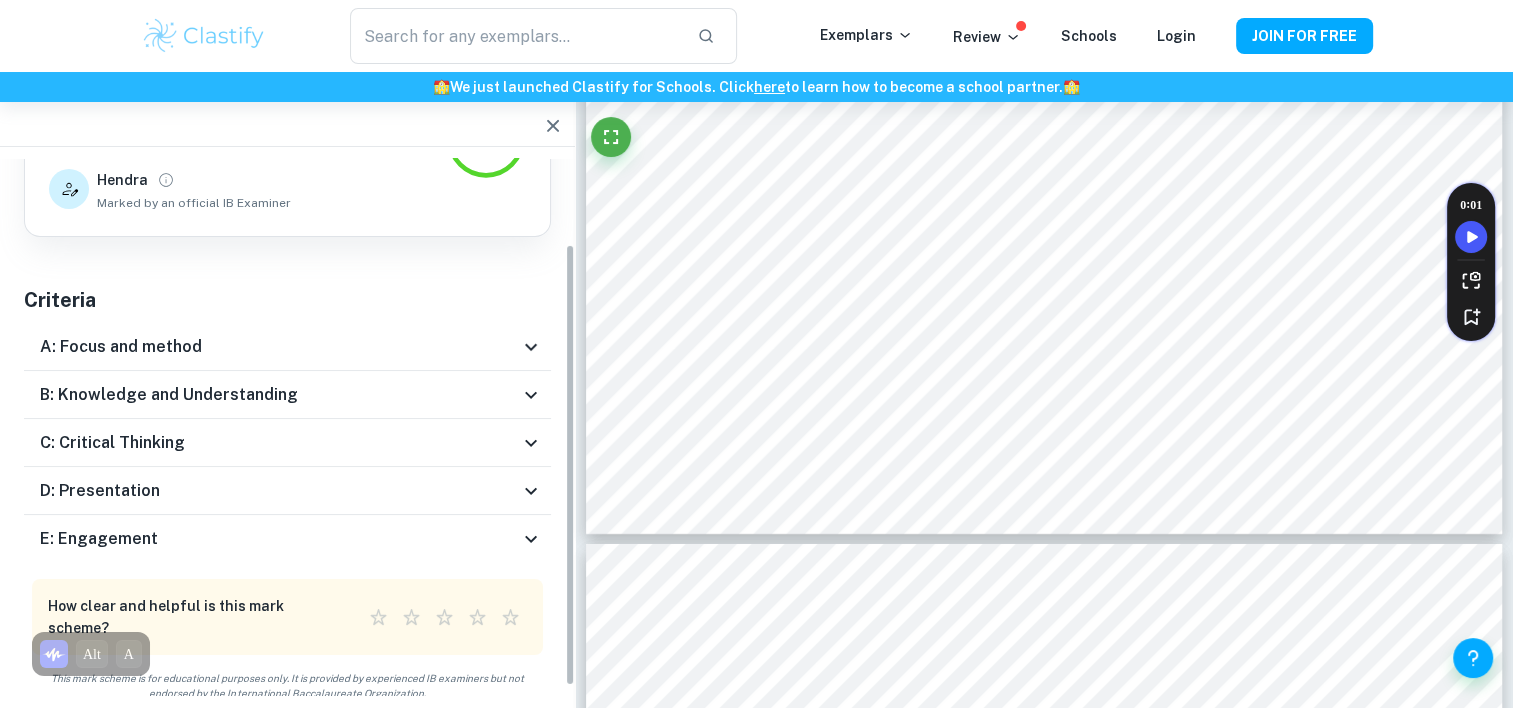 scroll, scrollTop: 113, scrollLeft: 0, axis: vertical 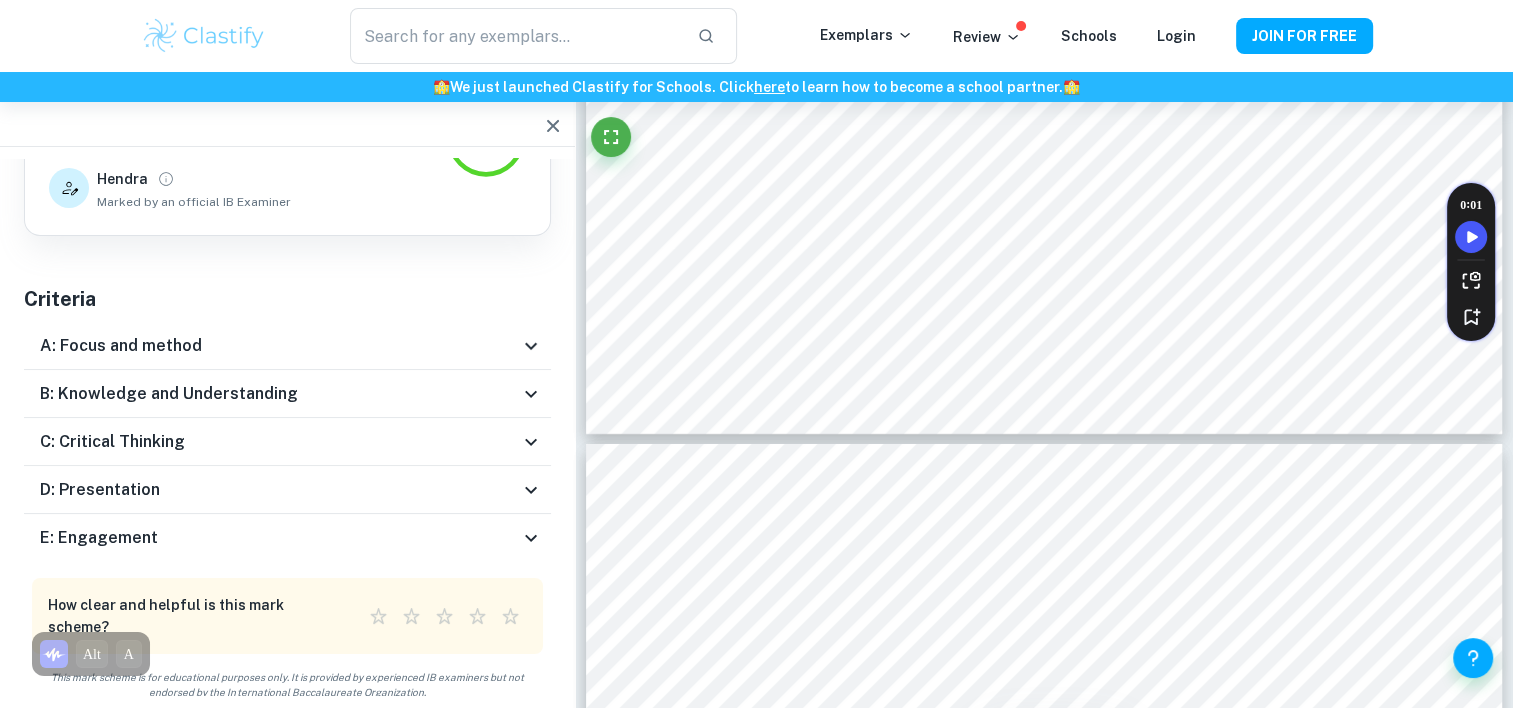 click 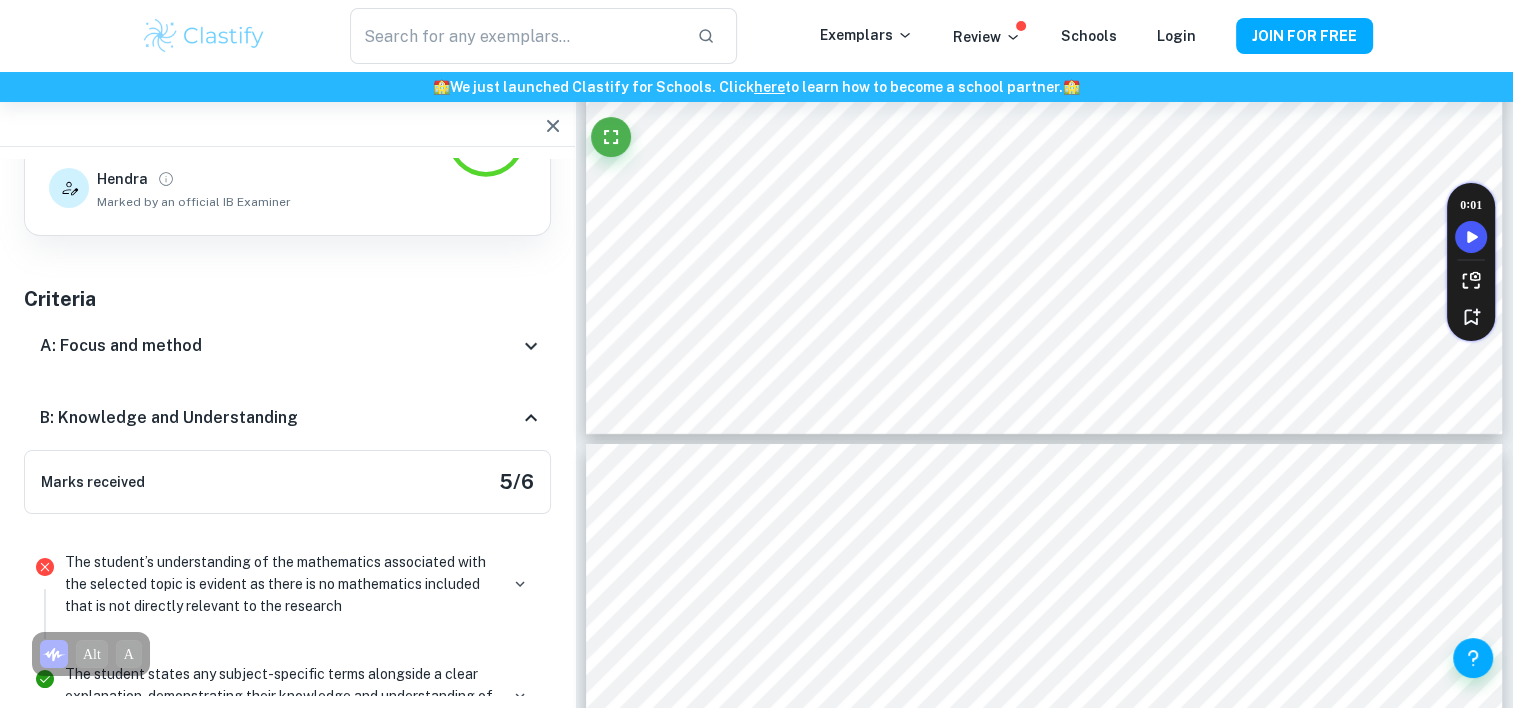 click on "B: Knowledge and Understanding" at bounding box center [287, 418] 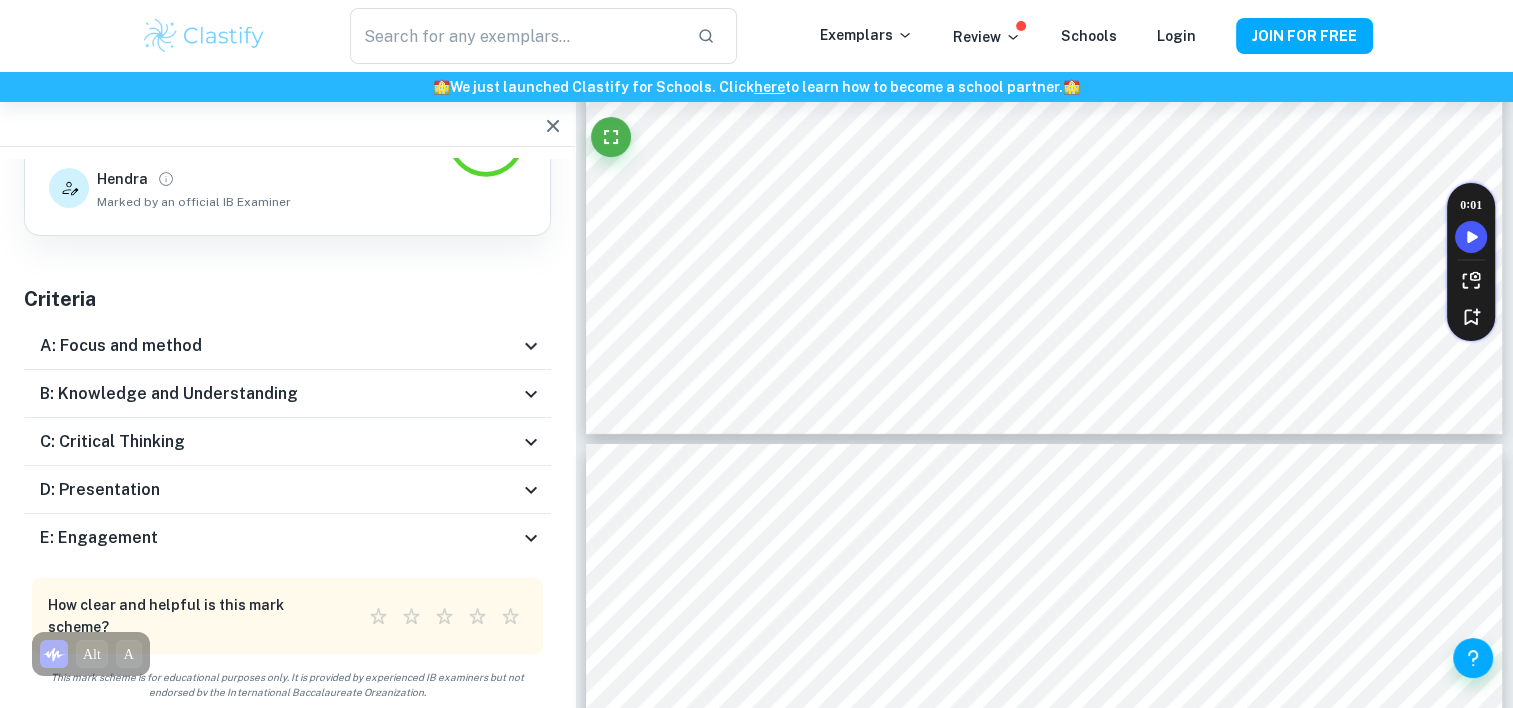 click on "C: Critical Thinking" at bounding box center [287, 442] 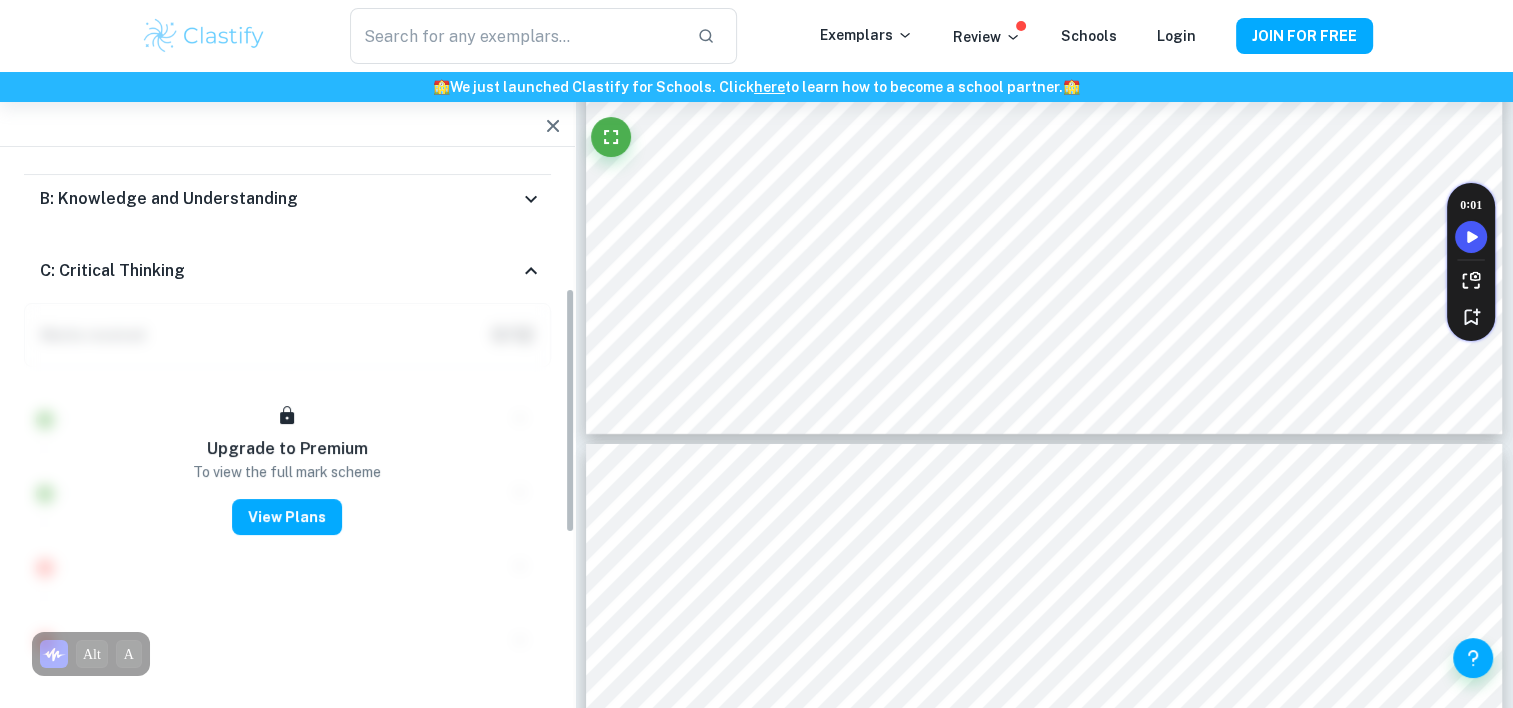 scroll, scrollTop: 313, scrollLeft: 0, axis: vertical 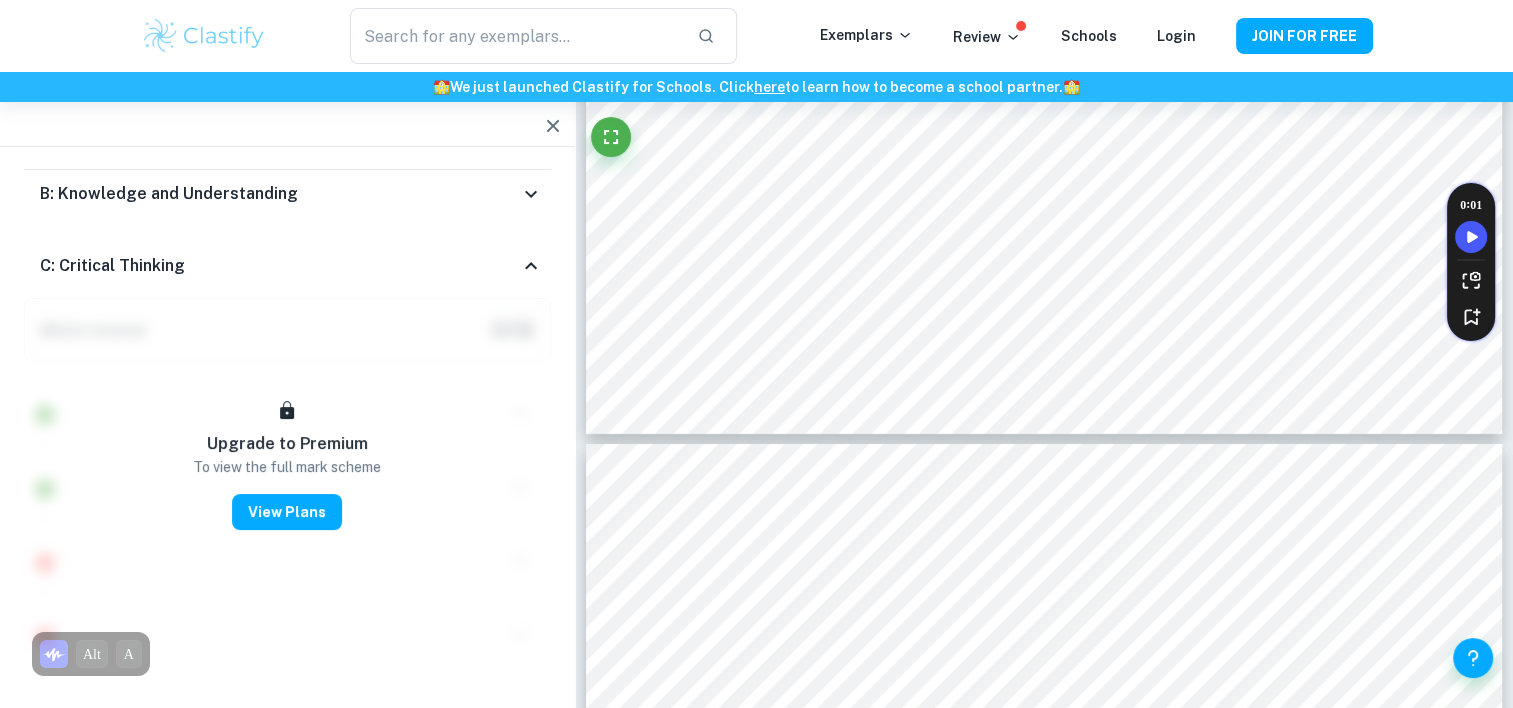 click 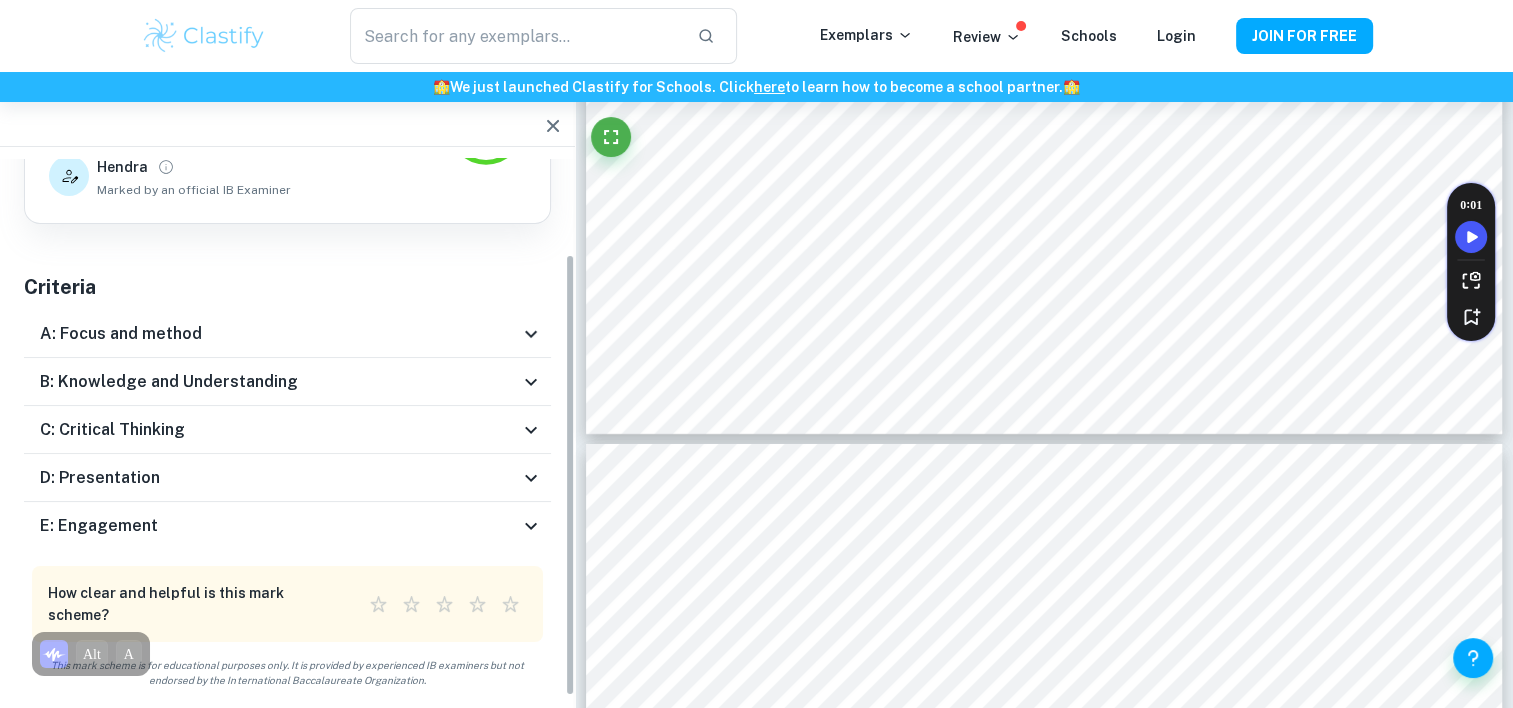 scroll, scrollTop: 113, scrollLeft: 0, axis: vertical 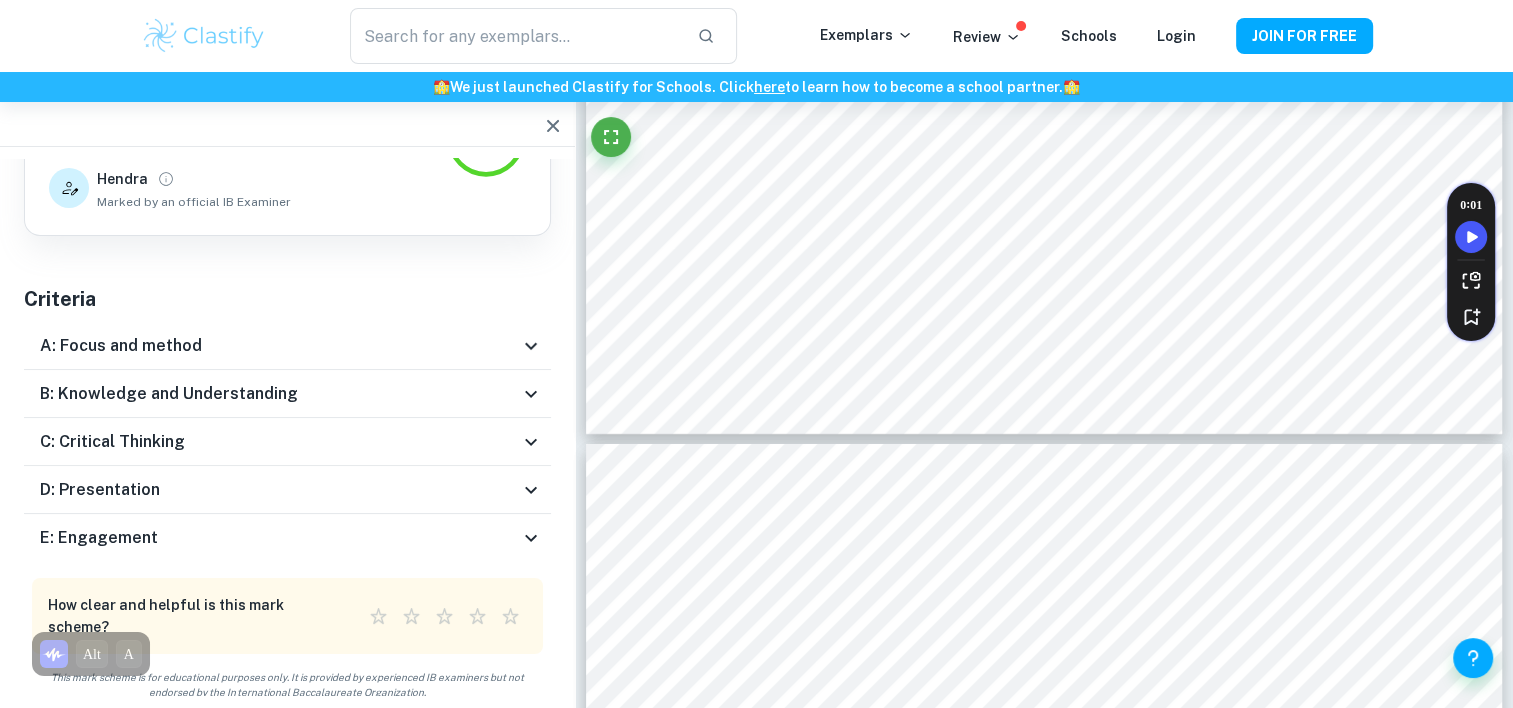 click 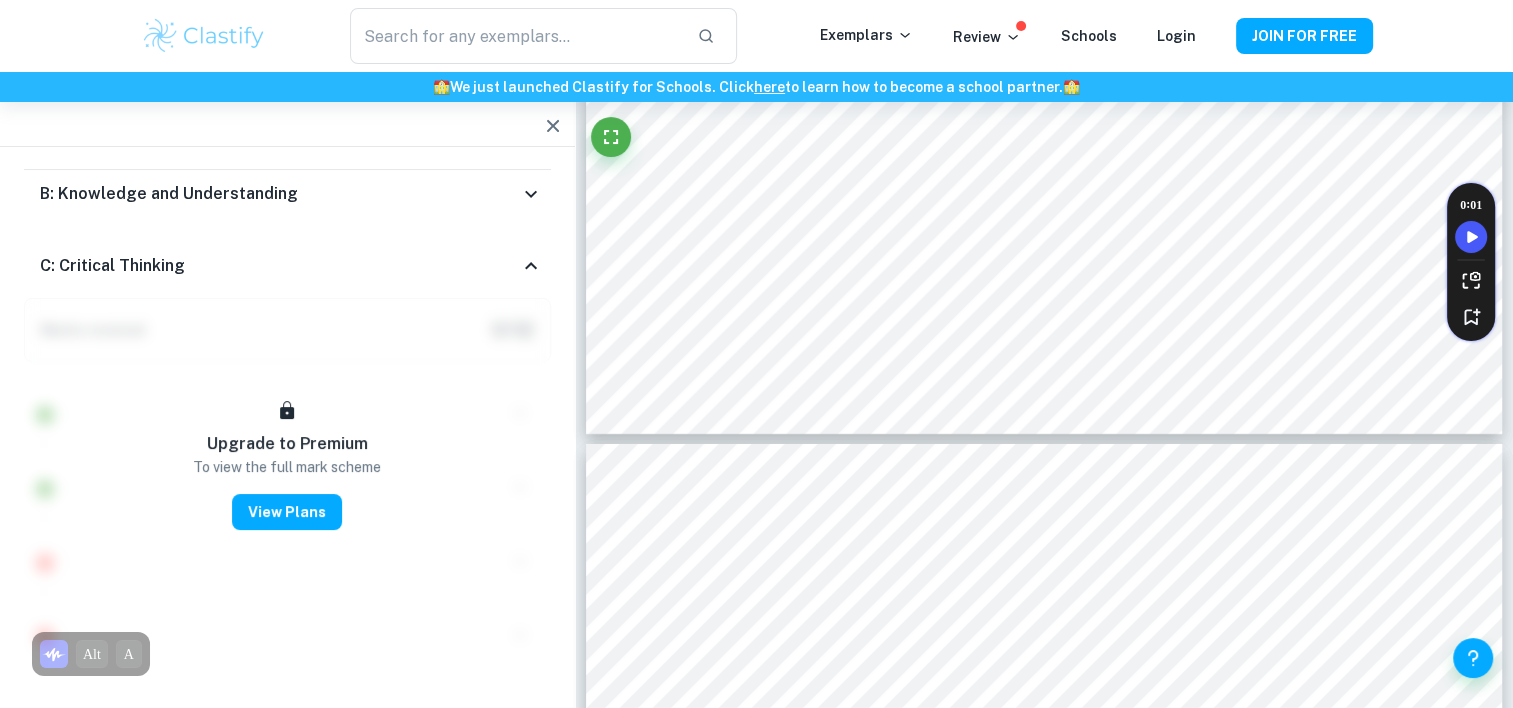 click 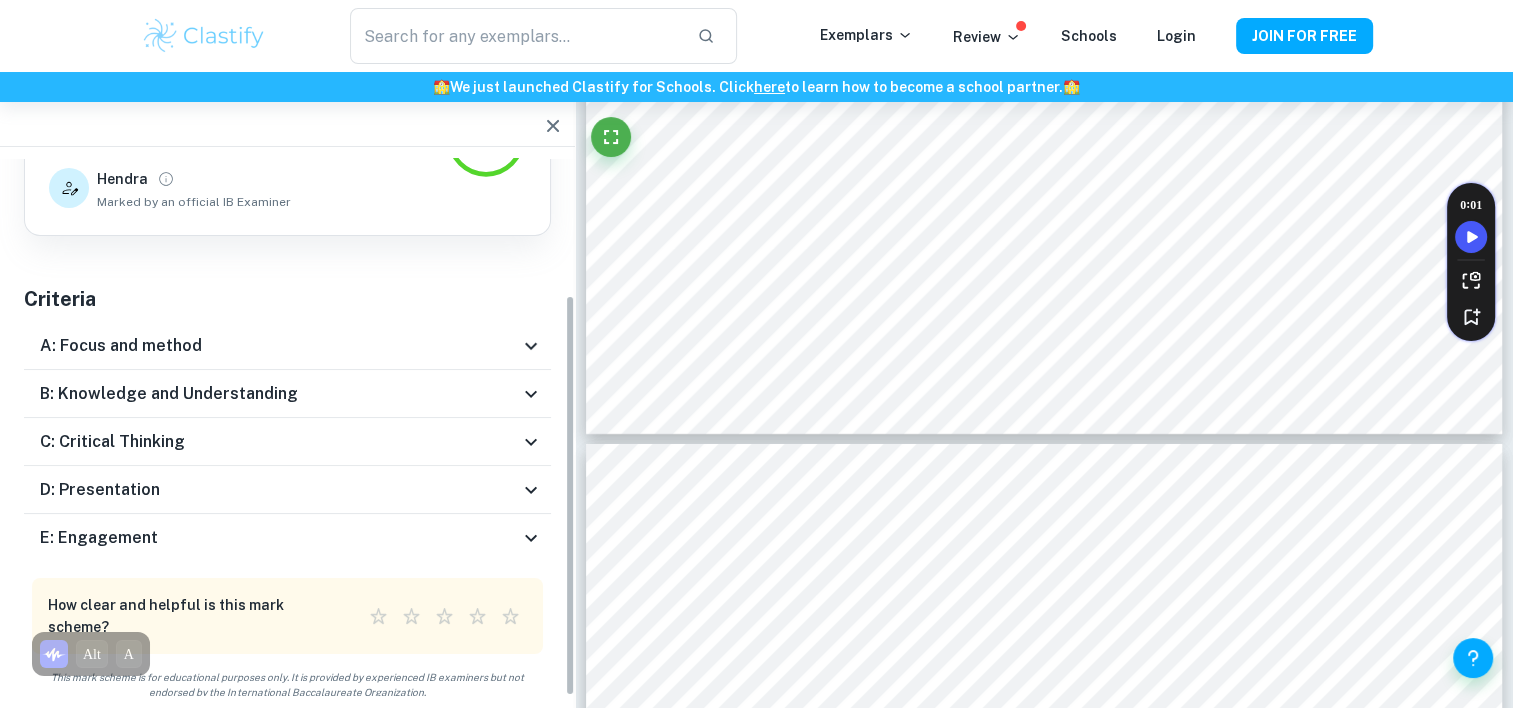 scroll, scrollTop: 113, scrollLeft: 0, axis: vertical 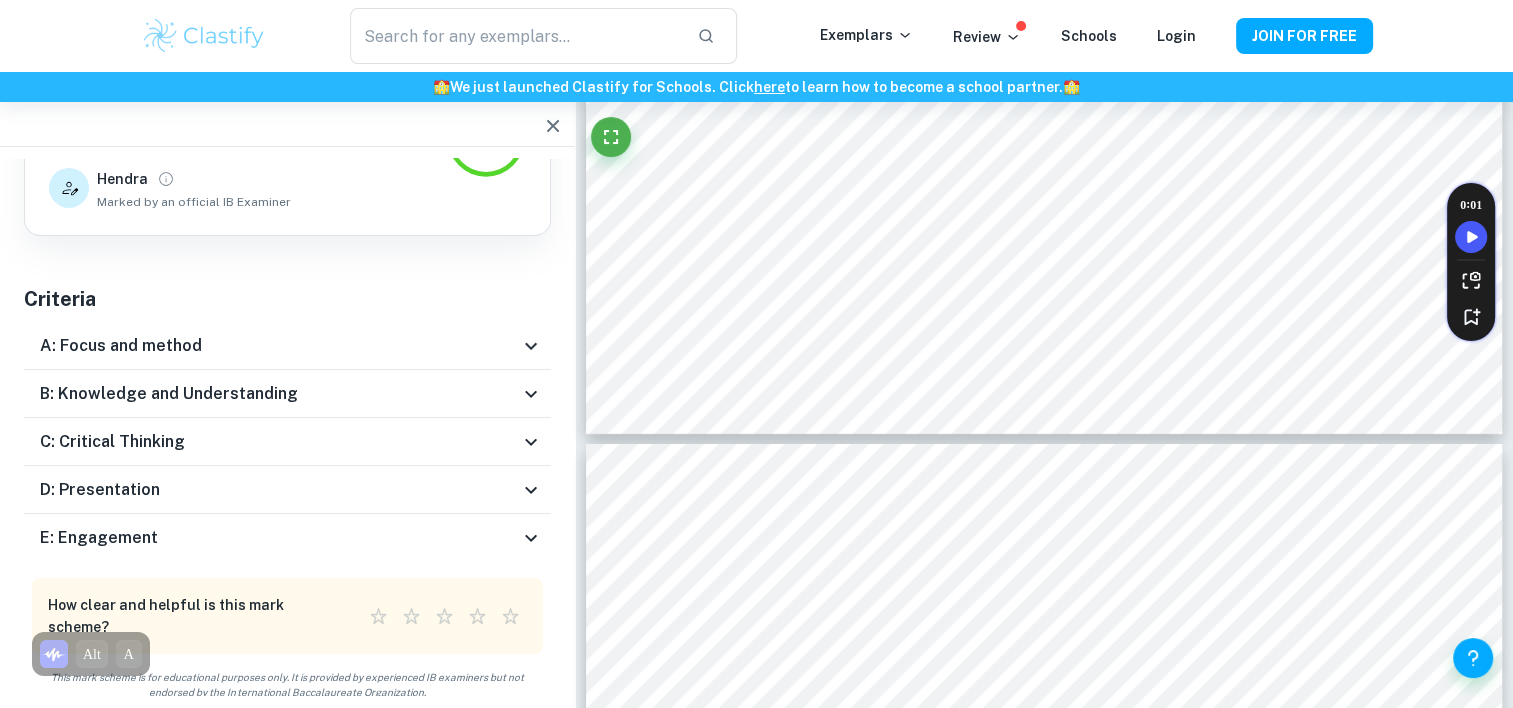 click 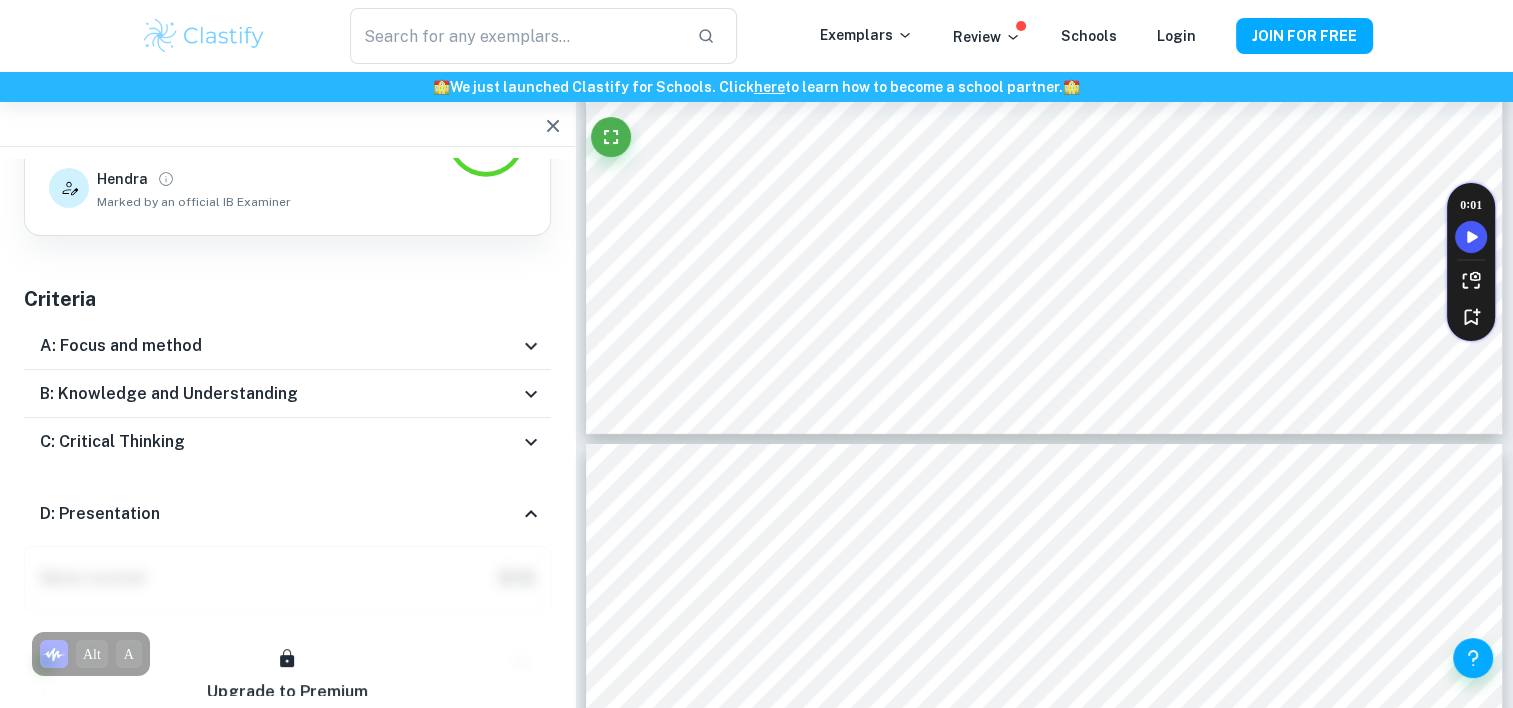 click on "D: Presentation" at bounding box center [287, 514] 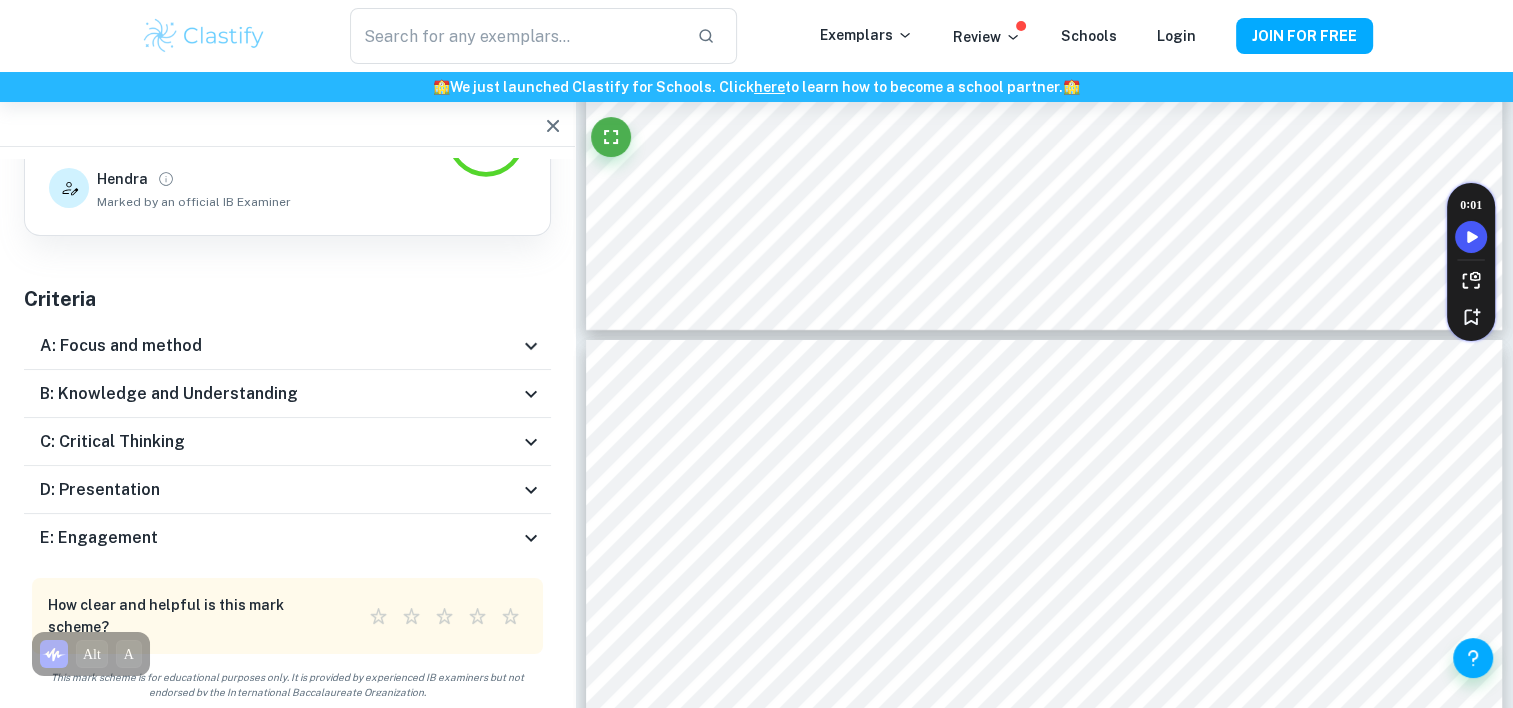type on "7" 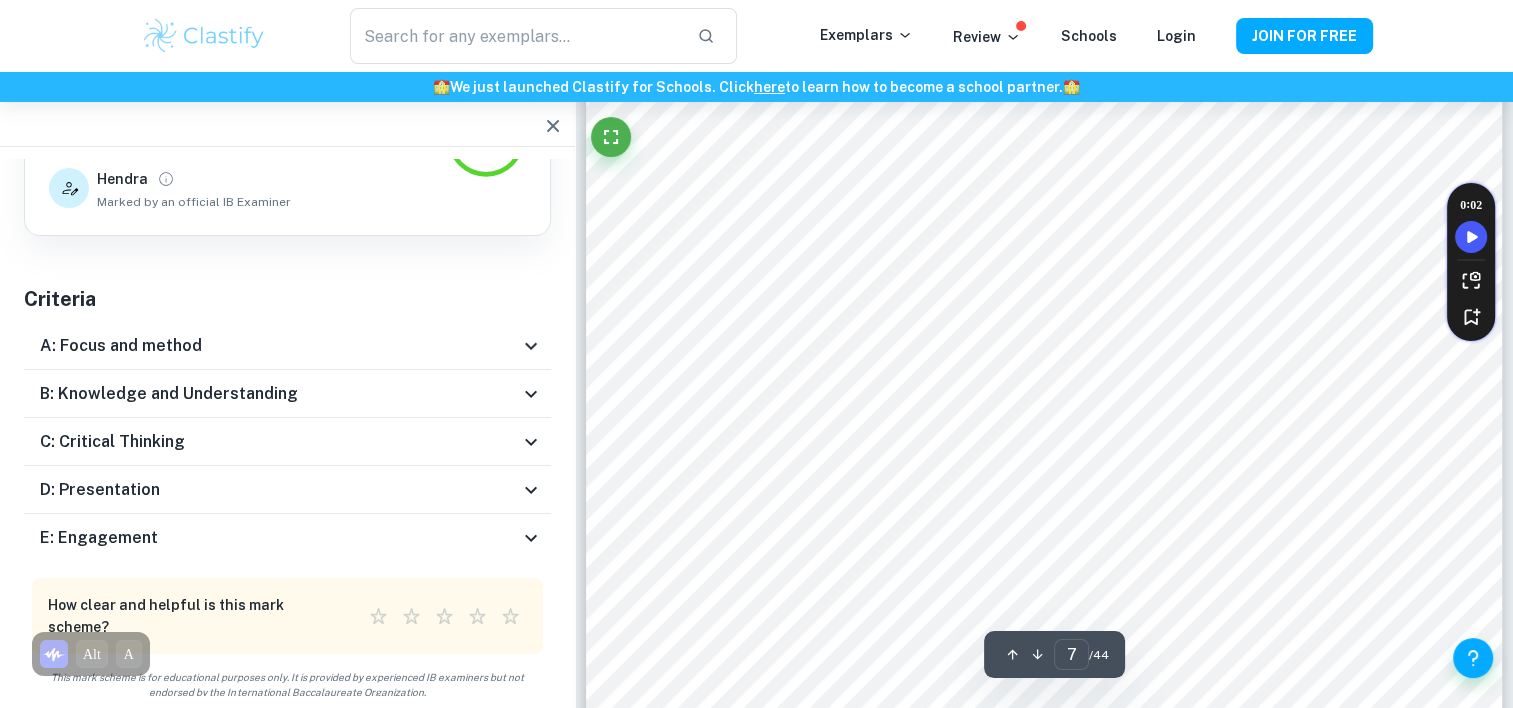 scroll, scrollTop: 7654, scrollLeft: 0, axis: vertical 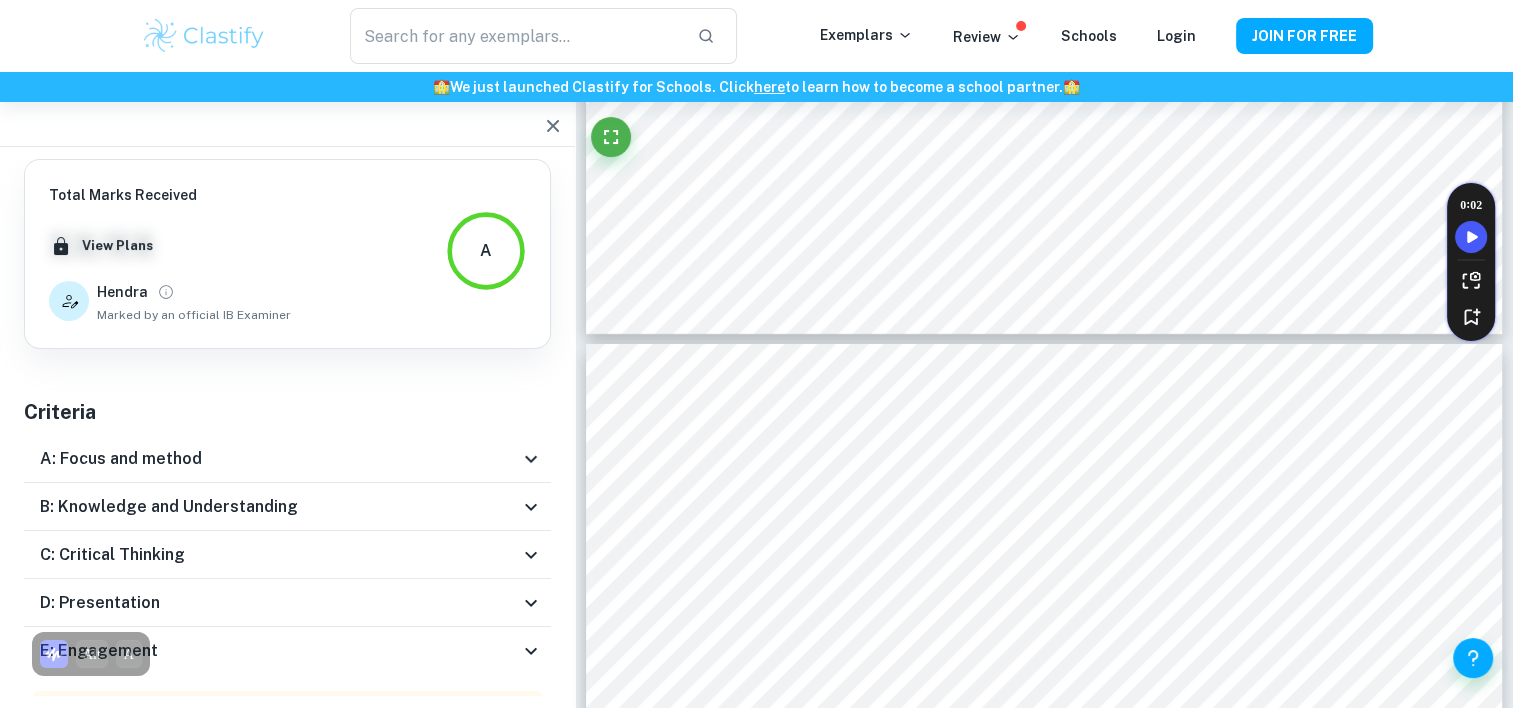 click on "A: Focus and method" at bounding box center [279, 459] 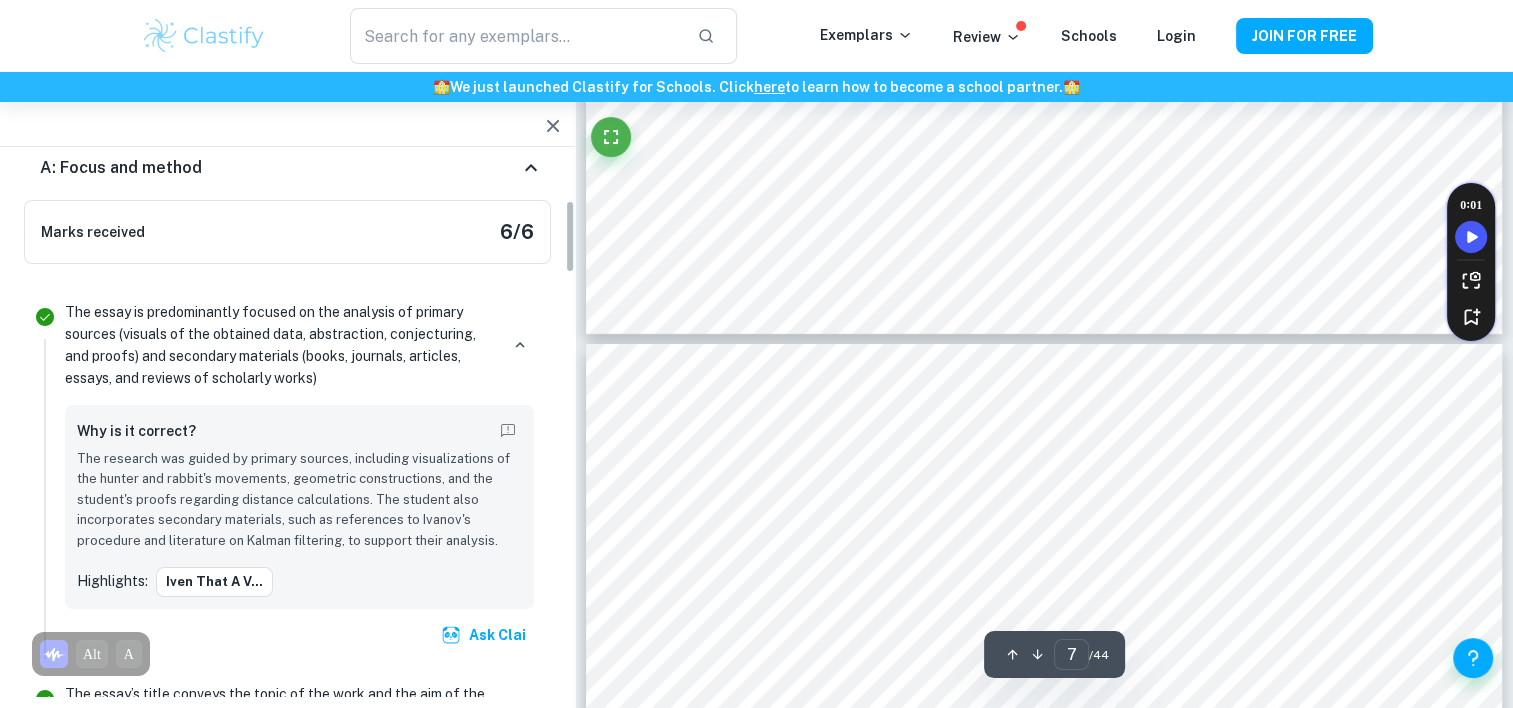 scroll, scrollTop: 300, scrollLeft: 0, axis: vertical 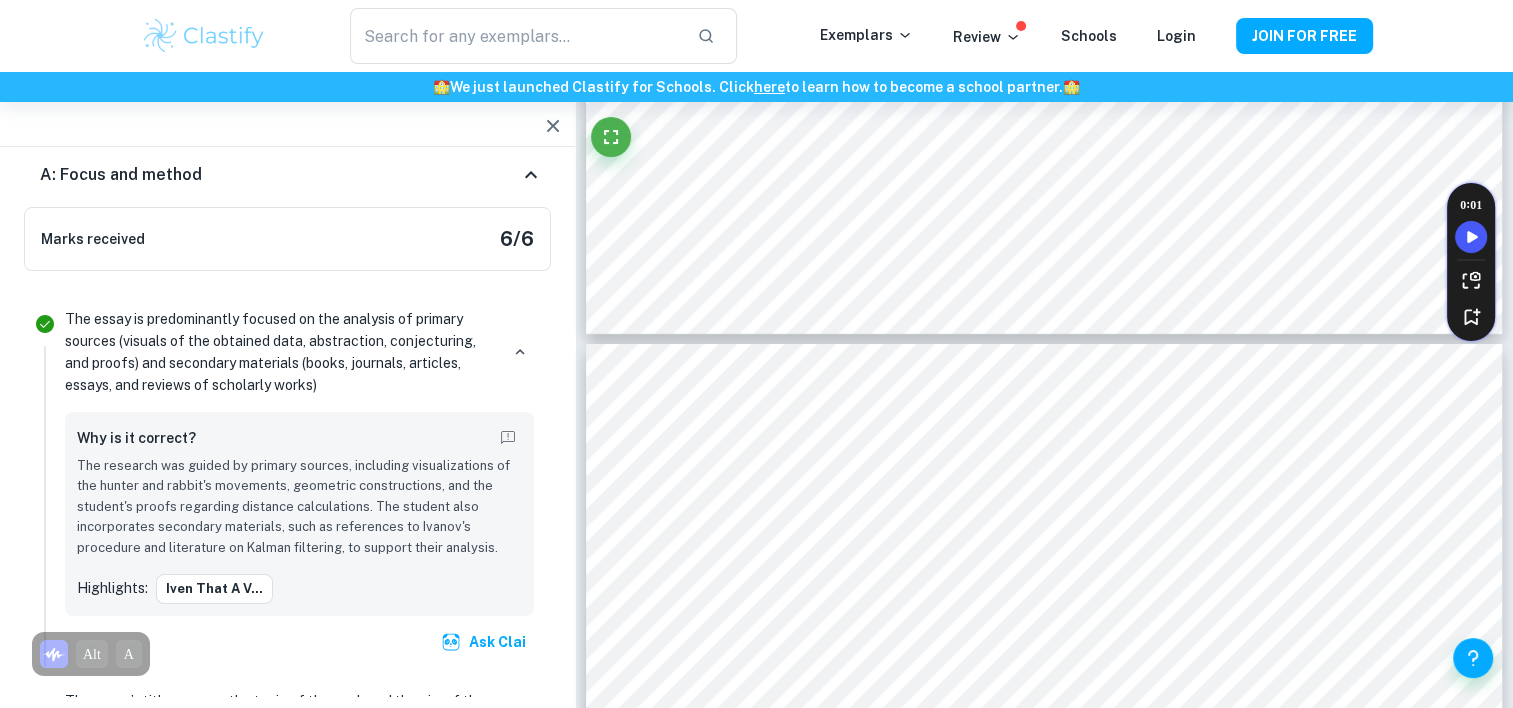 click on "6 / 6" at bounding box center [517, 239] 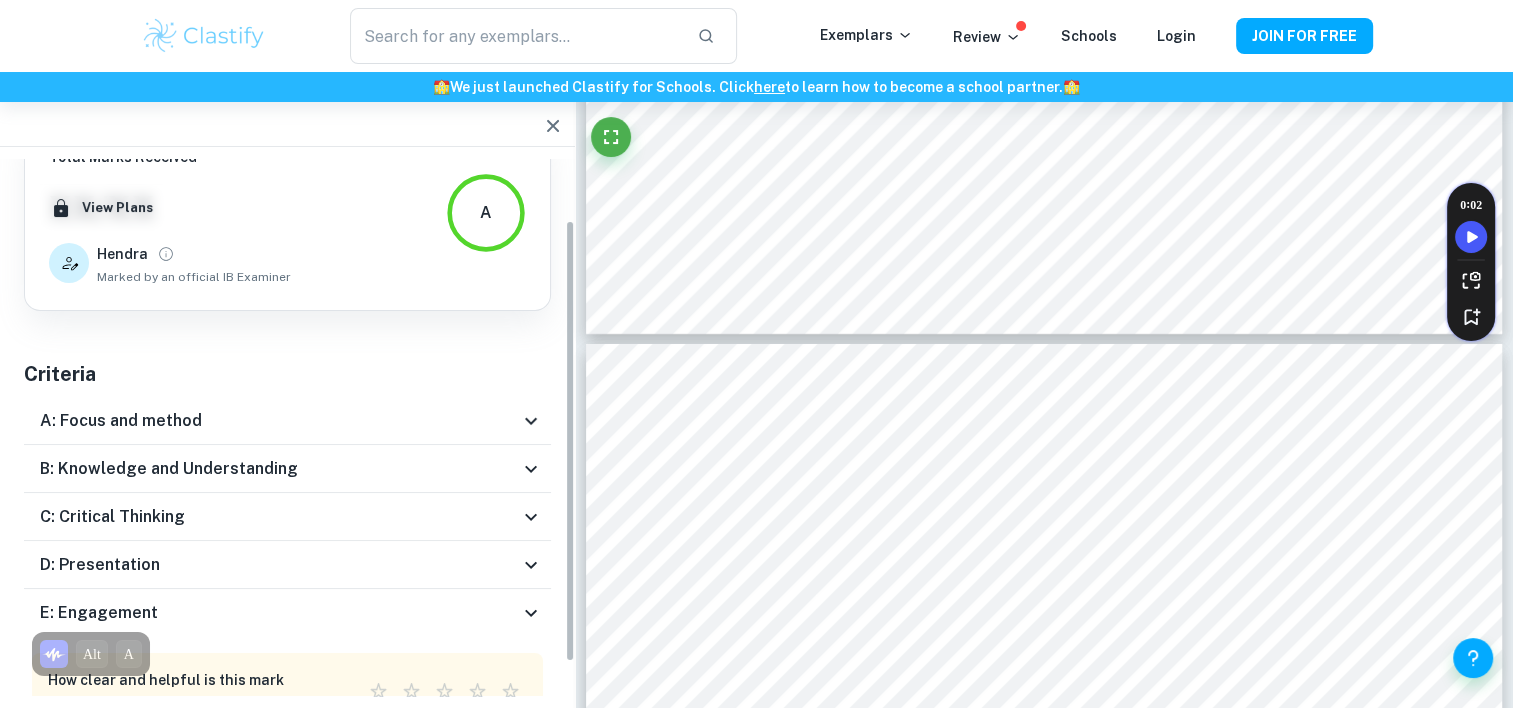 scroll, scrollTop: 113, scrollLeft: 0, axis: vertical 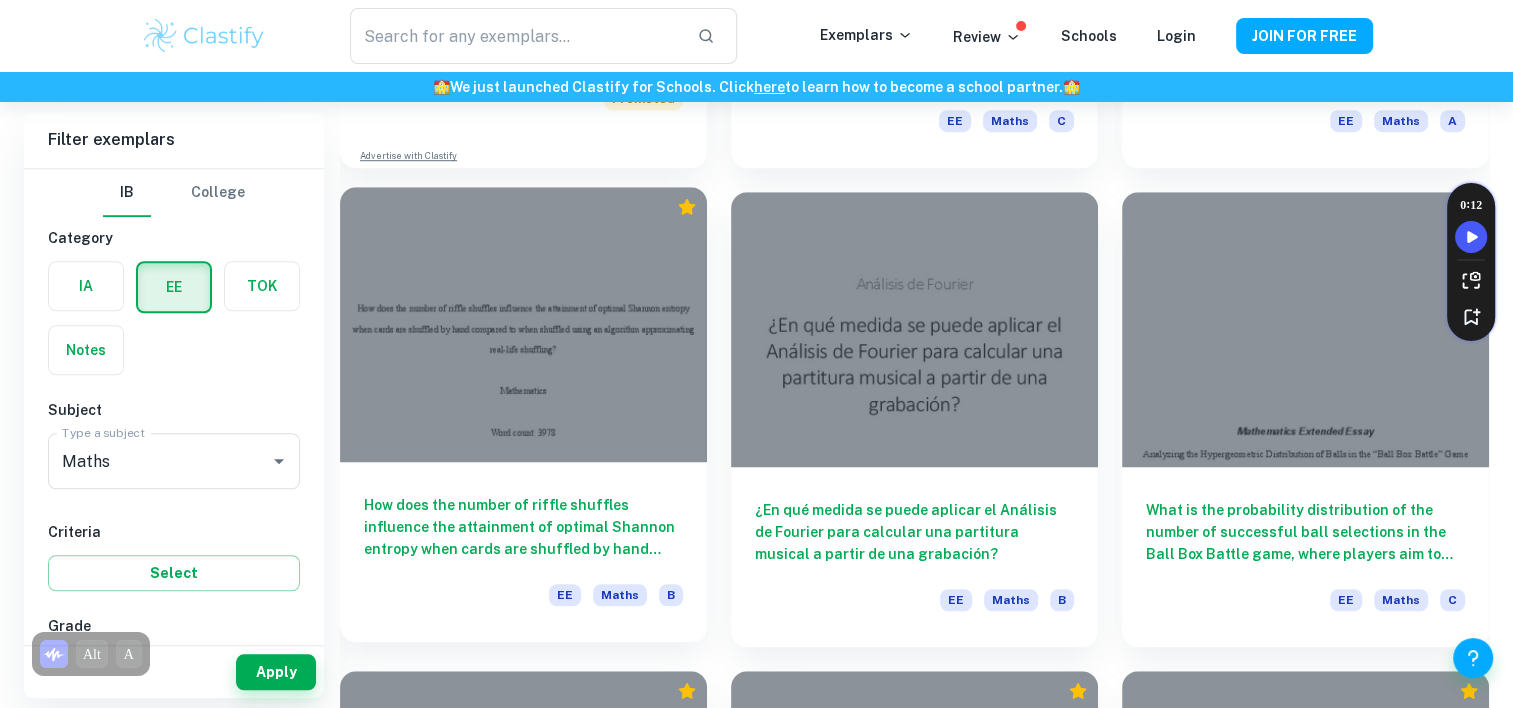 click on "How does the number of riffle shuffles influence the attainment of optimal Shannon entropy when cards are shuffled by hand compared to when shuffled using an algorithm approximating real-life shuffling? EE Maths B" at bounding box center [523, 552] 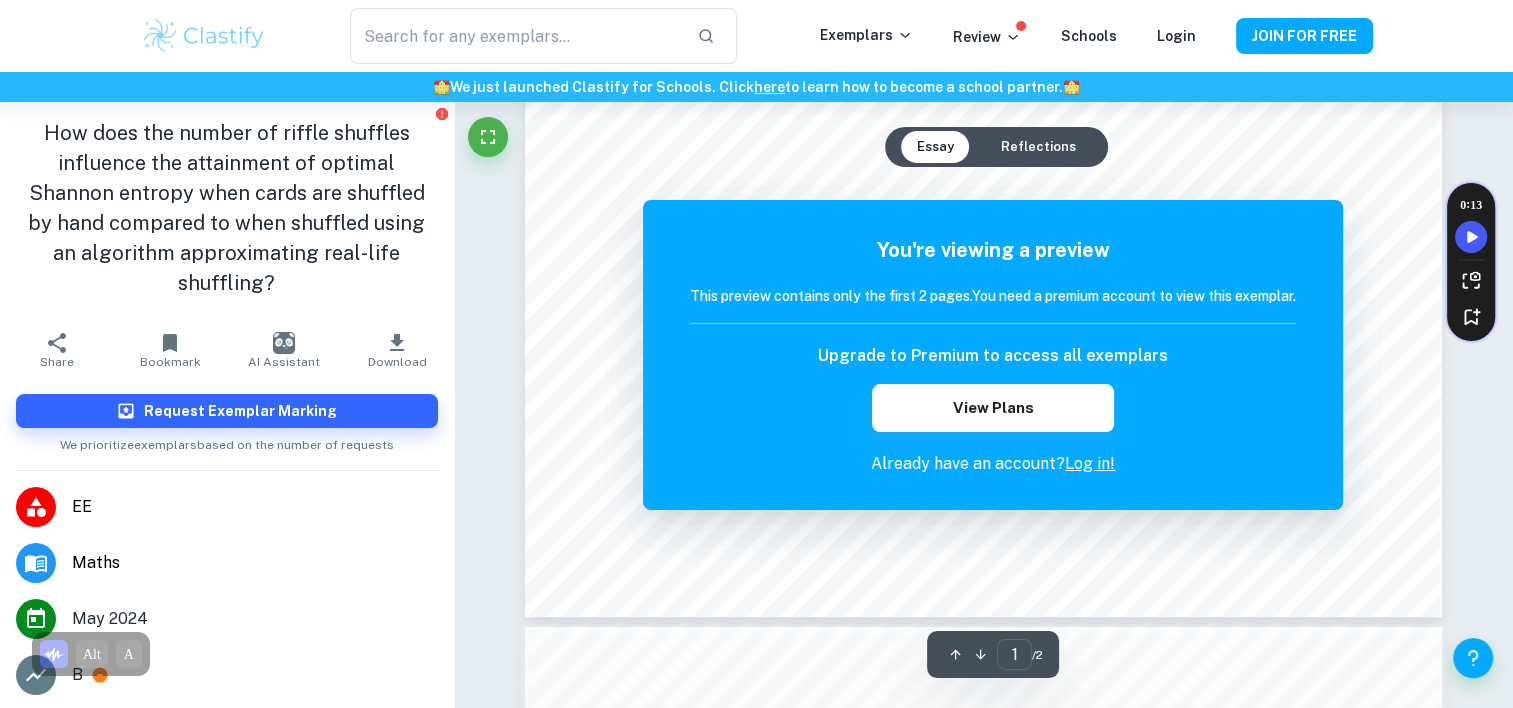 scroll, scrollTop: 700, scrollLeft: 0, axis: vertical 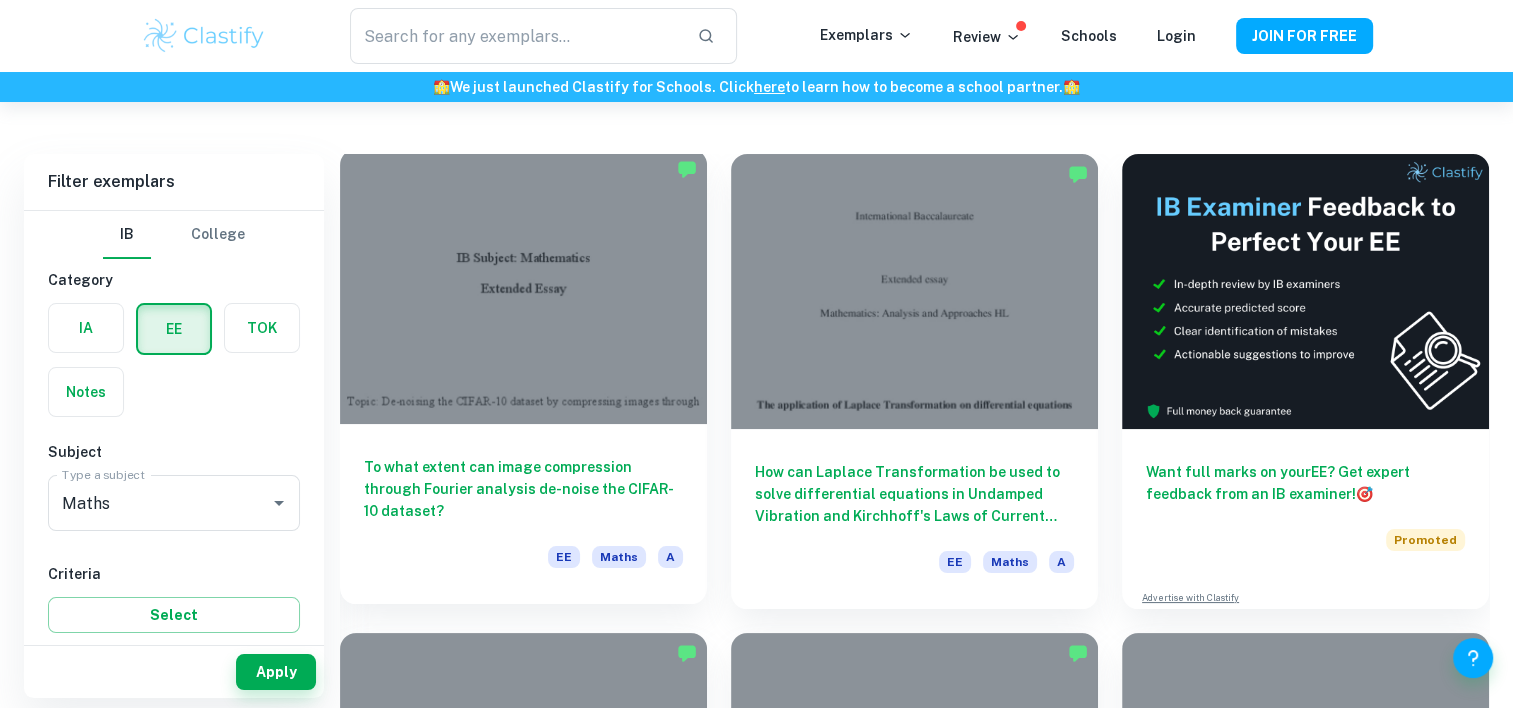 click on "To what extent can image compression through Fourier analysis de-noise the CIFAR-10 dataset?" at bounding box center [523, 489] 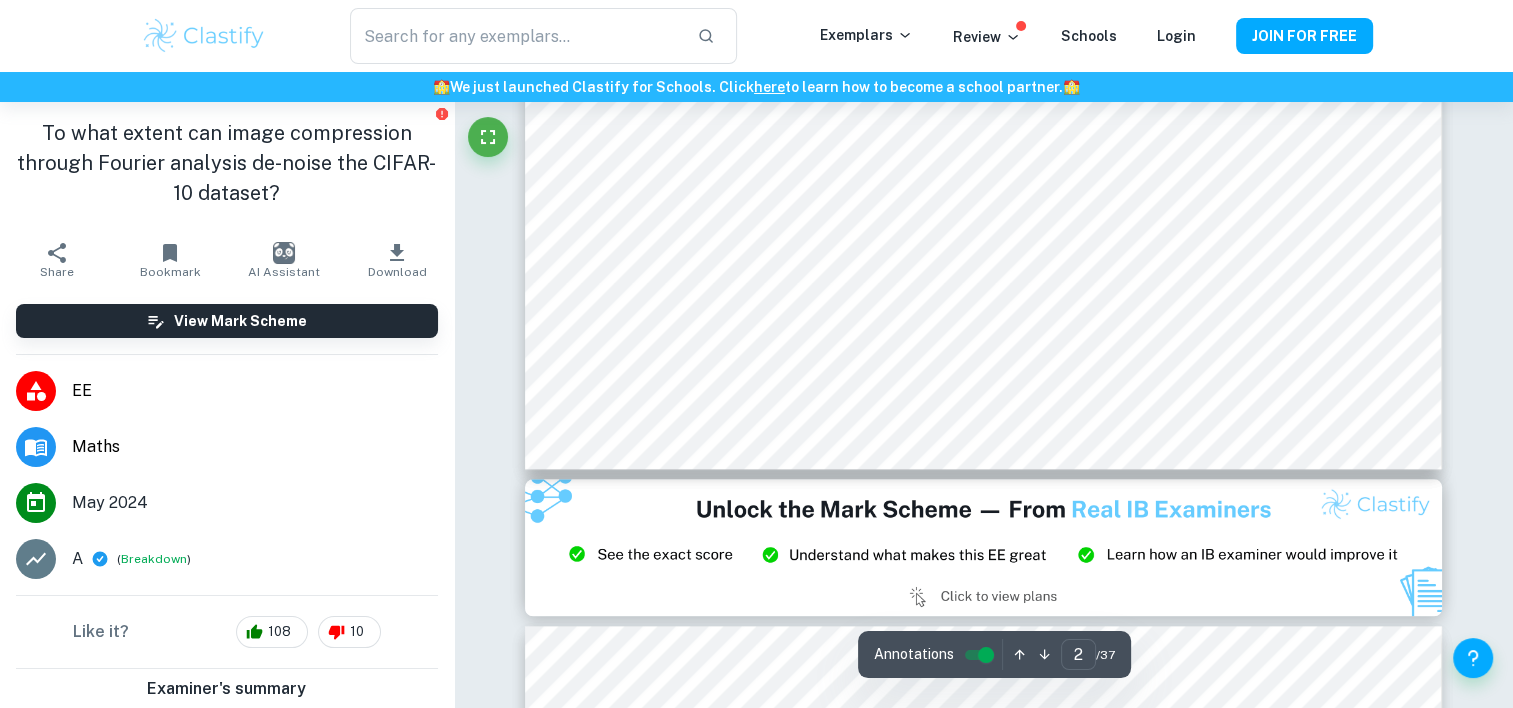 scroll, scrollTop: 2200, scrollLeft: 0, axis: vertical 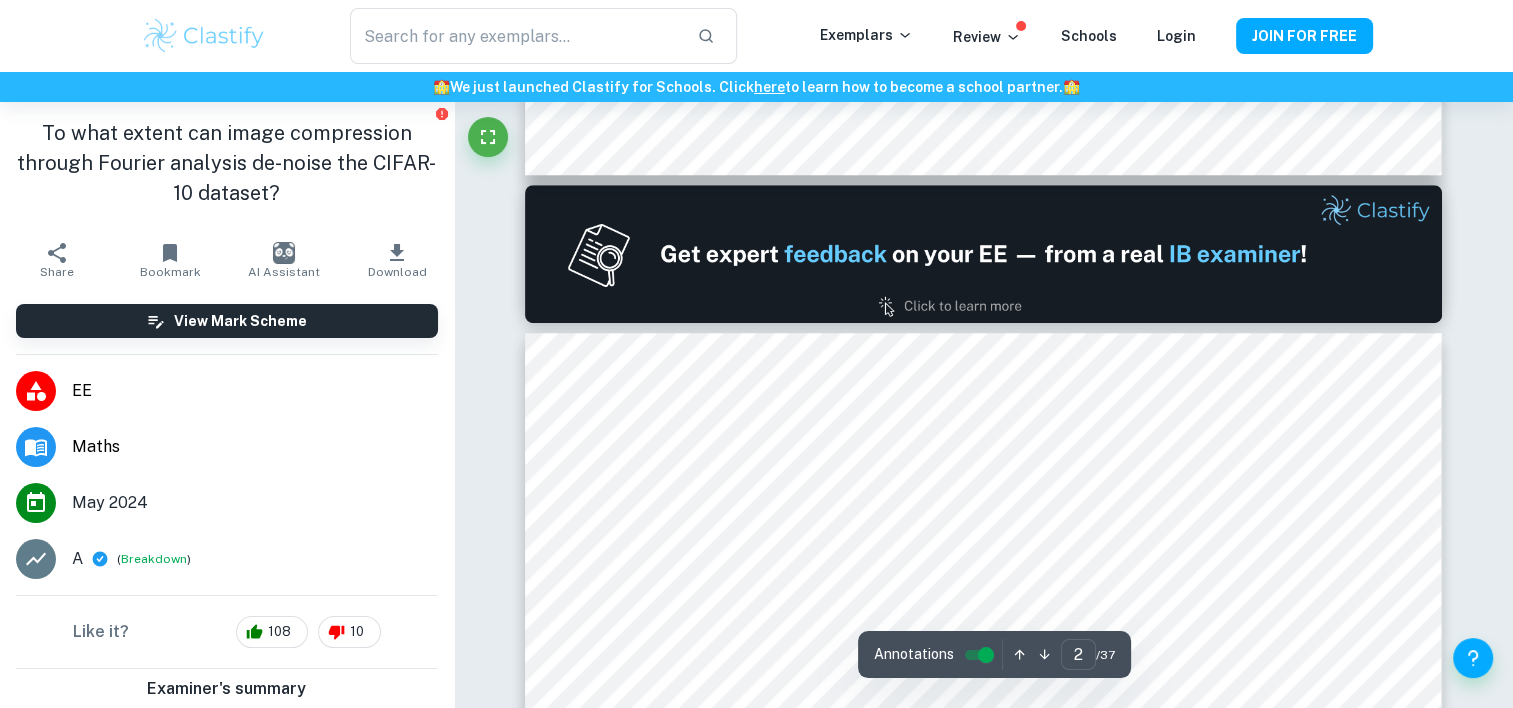 type on "1" 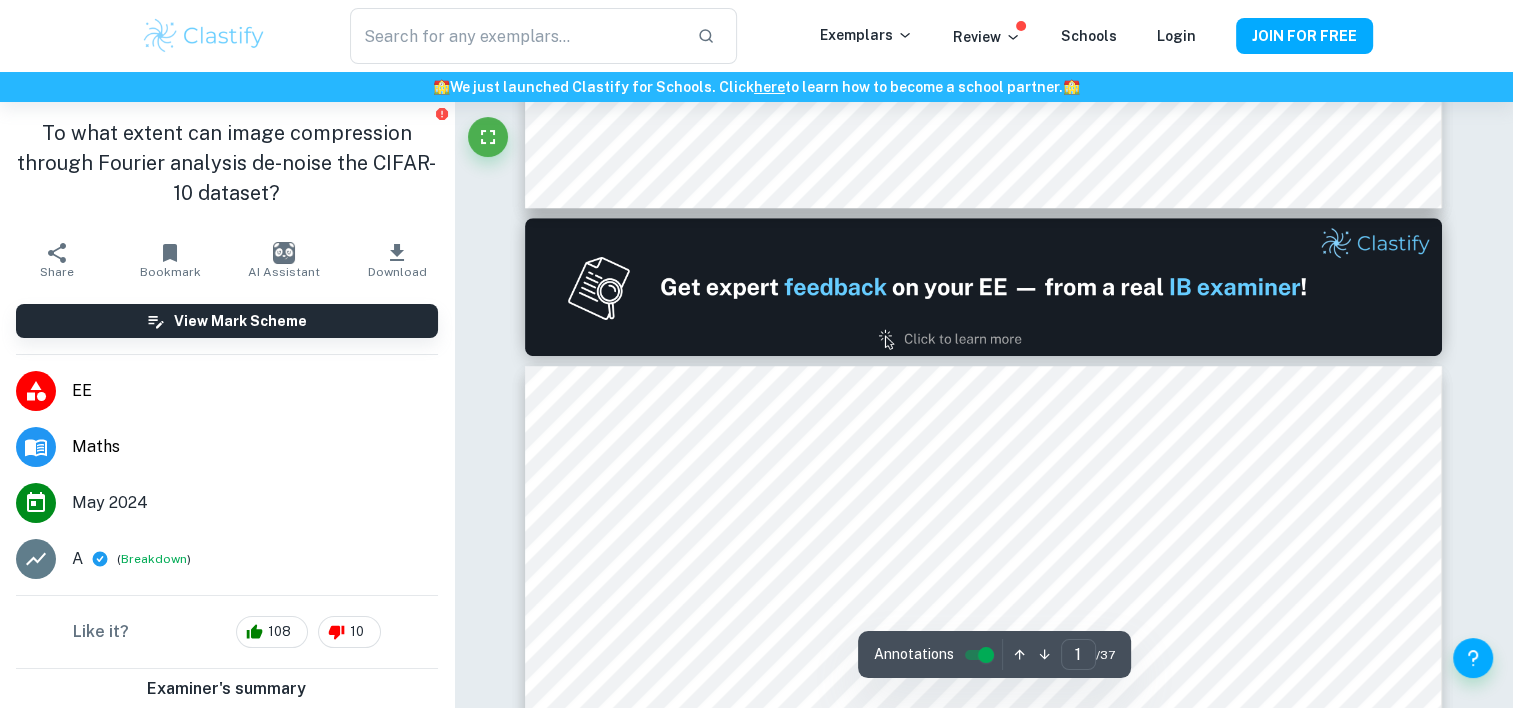 scroll, scrollTop: 700, scrollLeft: 0, axis: vertical 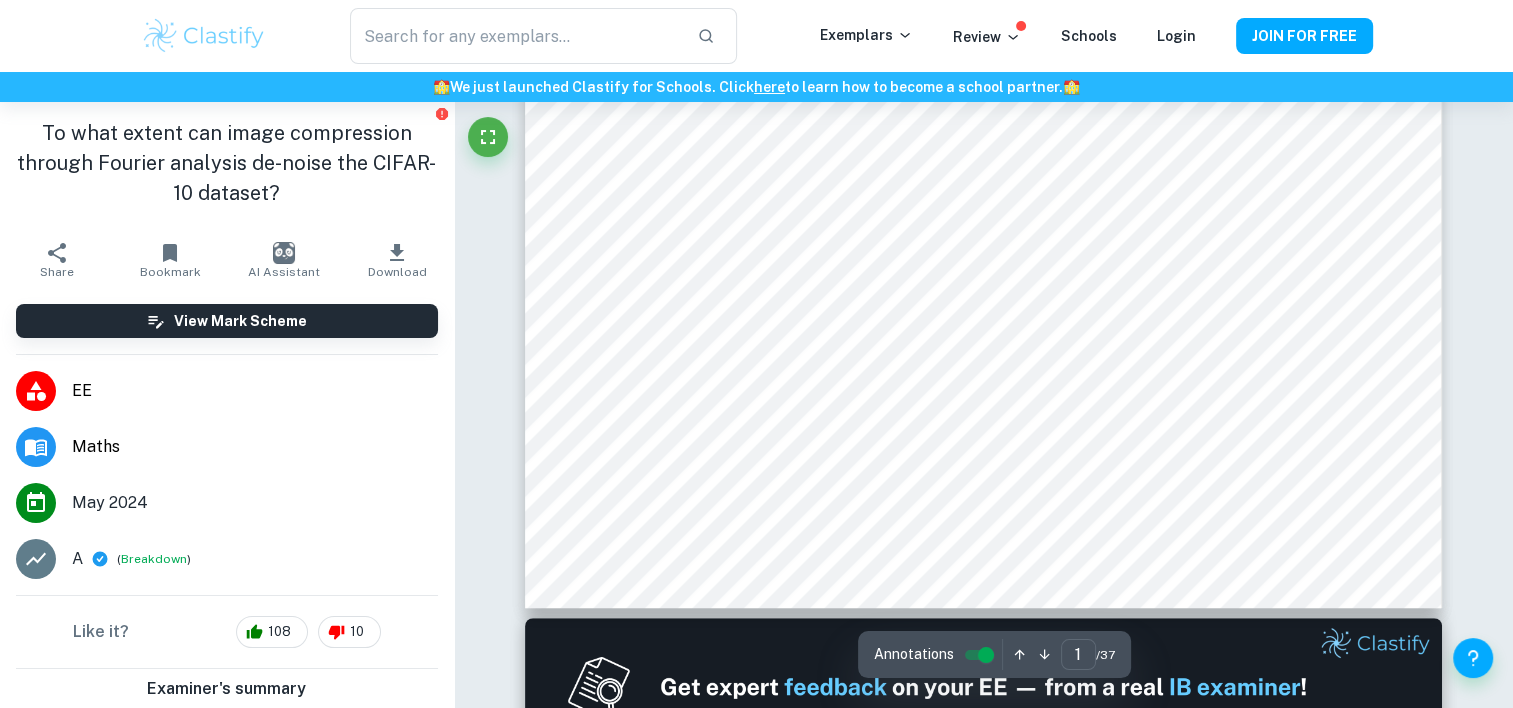 click on "EE" at bounding box center [227, 391] 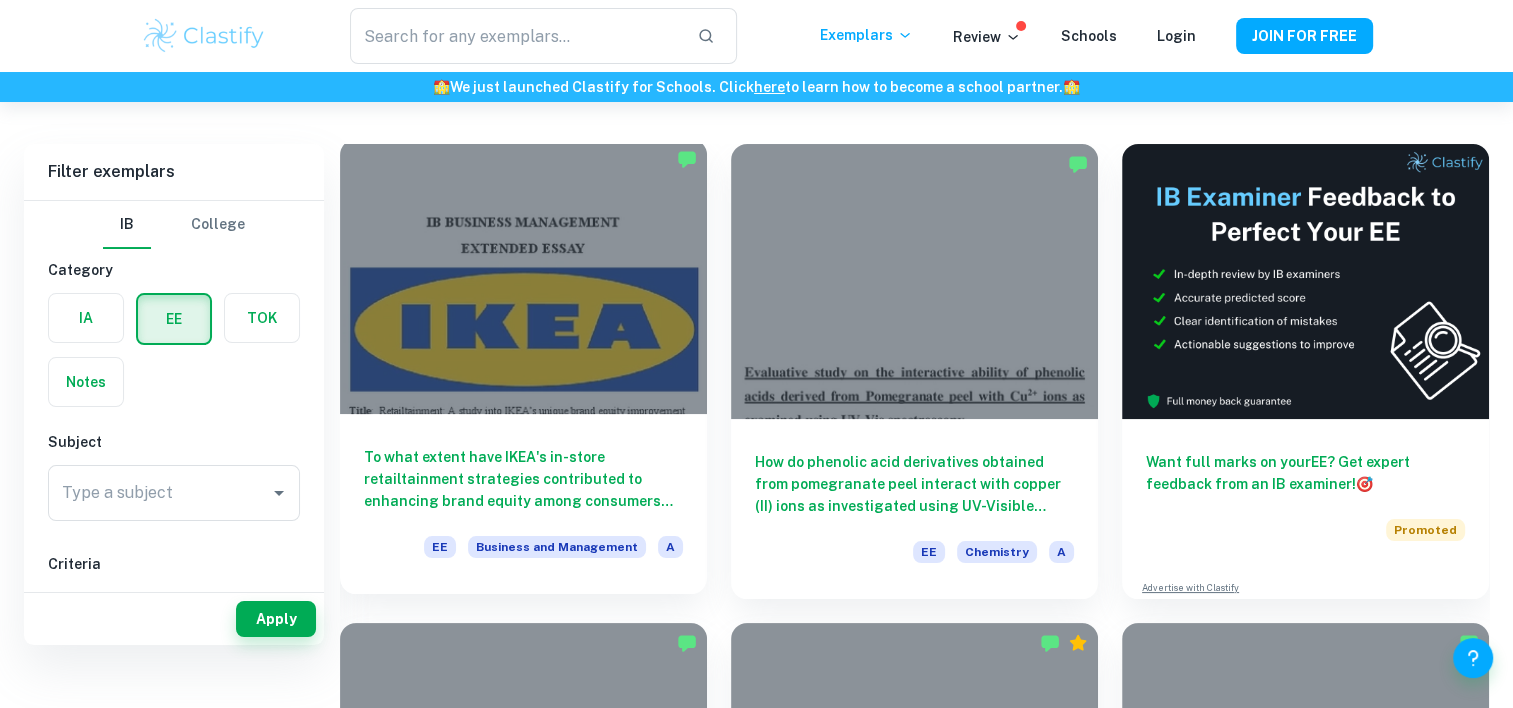scroll, scrollTop: 200, scrollLeft: 0, axis: vertical 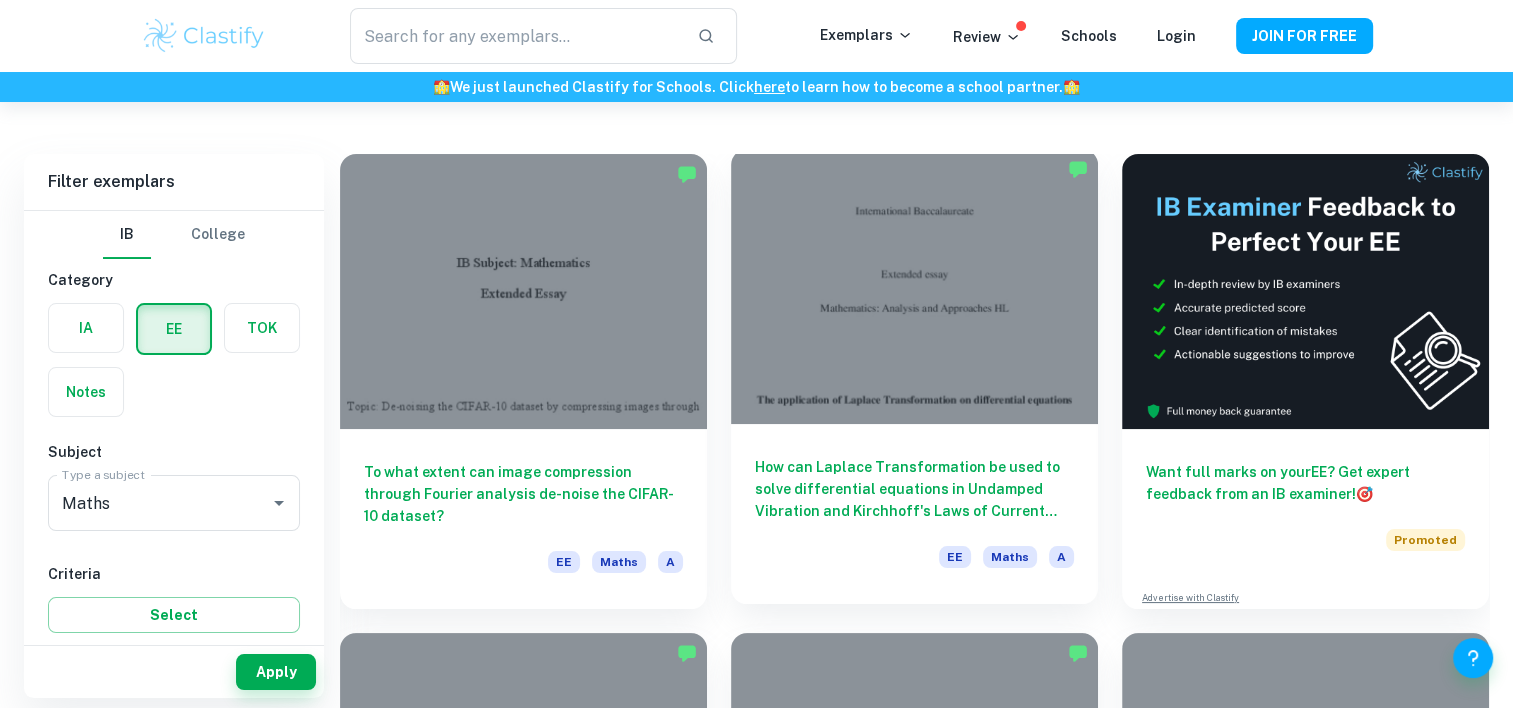 click on "How can Laplace Transformation be used to solve differential equations in Undamped Vibration and Kirchhoff's Laws of Current and Voltage?" at bounding box center [914, 489] 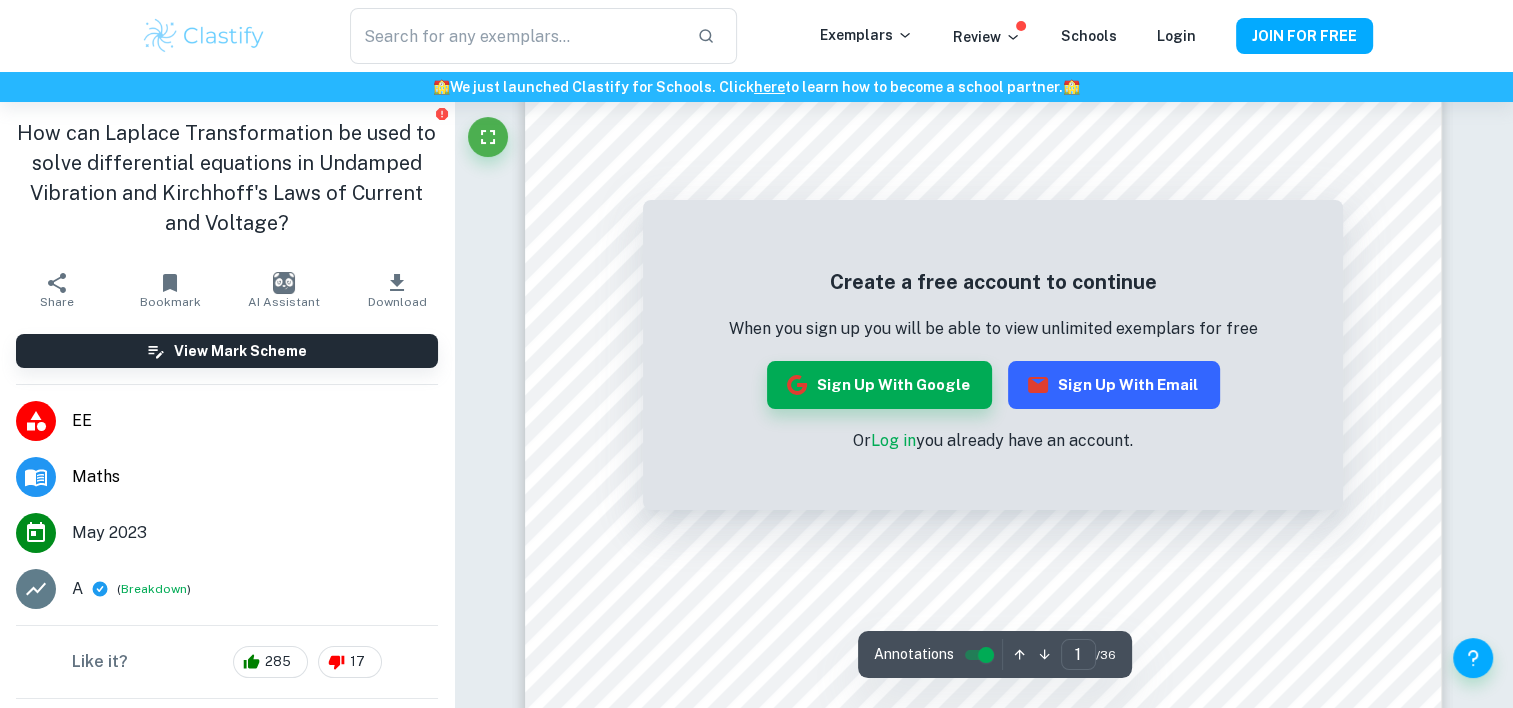 scroll, scrollTop: 0, scrollLeft: 0, axis: both 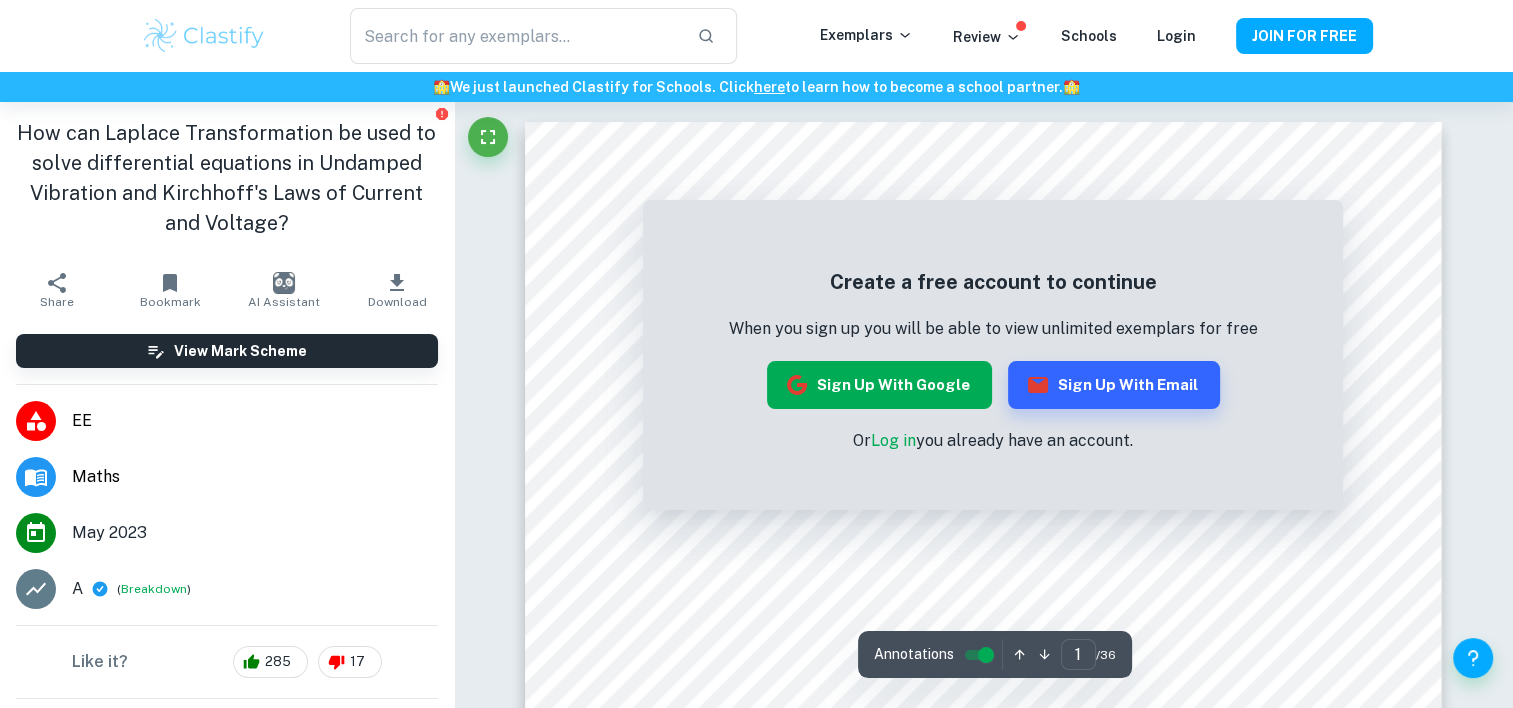click on "Sign up with Google" at bounding box center (879, 385) 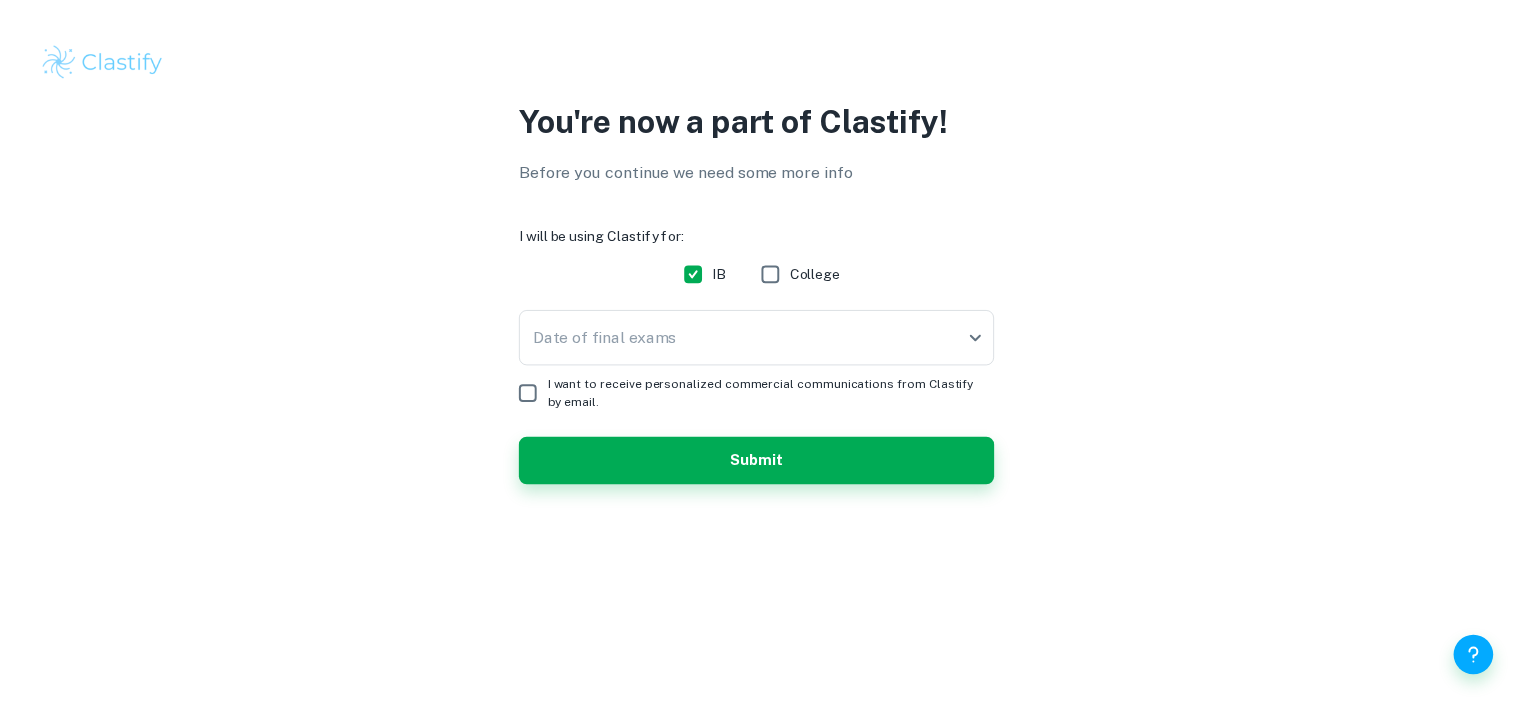 scroll, scrollTop: 0, scrollLeft: 0, axis: both 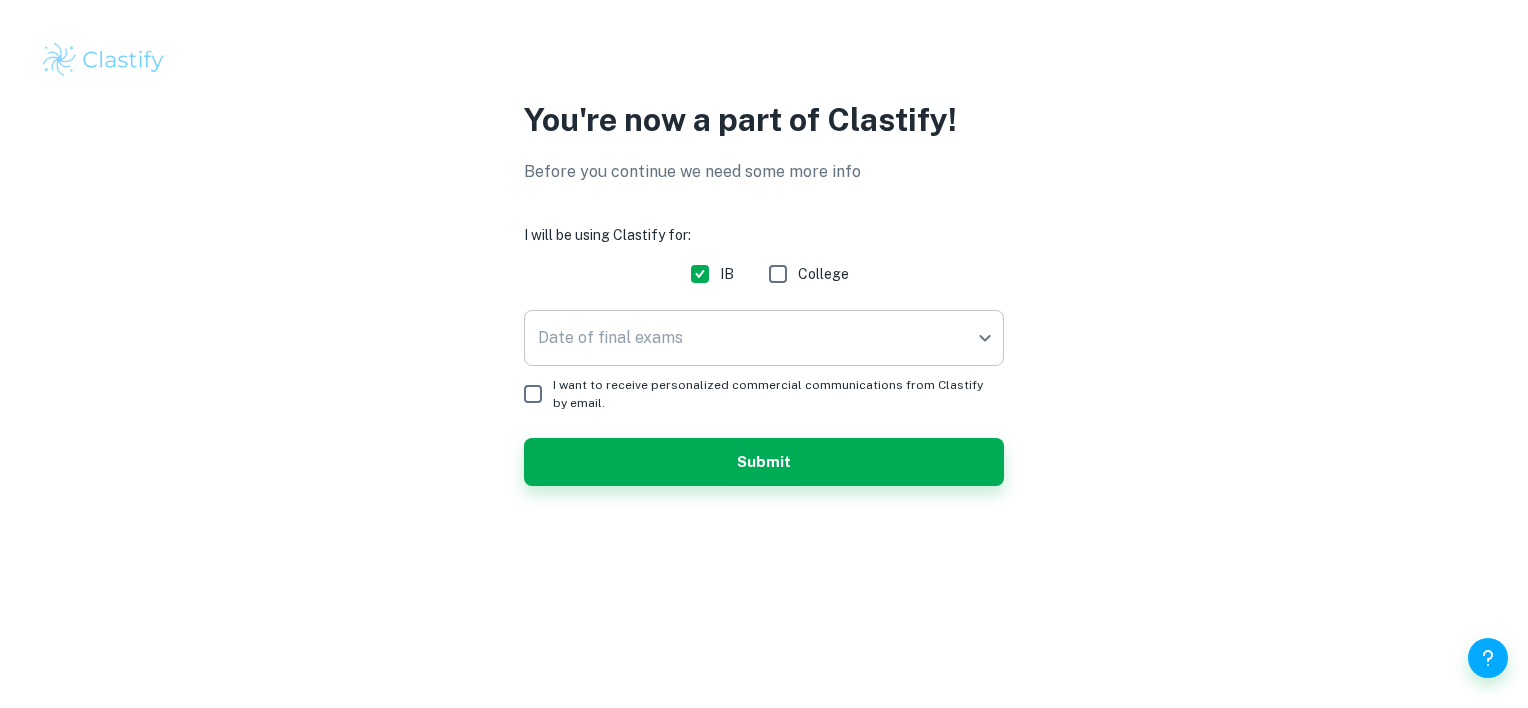click on "We value your privacy We use cookies to enhance your browsing experience, serve personalised ads or content, and analyse our traffic. By clicking "Accept All", you consent to our use of cookies.   Cookie Policy Customise   Reject All   Accept All   Customise Consent Preferences   We use cookies to help you navigate efficiently and perform certain functions. You will find detailed information about all cookies under each consent category below. The cookies that are categorised as "Necessary" are stored on your browser as they are essential for enabling the basic functionalities of the site. ...  Show more For more information on how Google's third-party cookies operate and handle your data, see:   Google Privacy Policy Necessary Always Active Necessary cookies are required to enable the basic features of this site, such as providing secure log-in or adjusting your consent preferences. These cookies do not store any personally identifiable data. Functional Analytics Performance Advertisement Uncategorised" at bounding box center [764, 354] 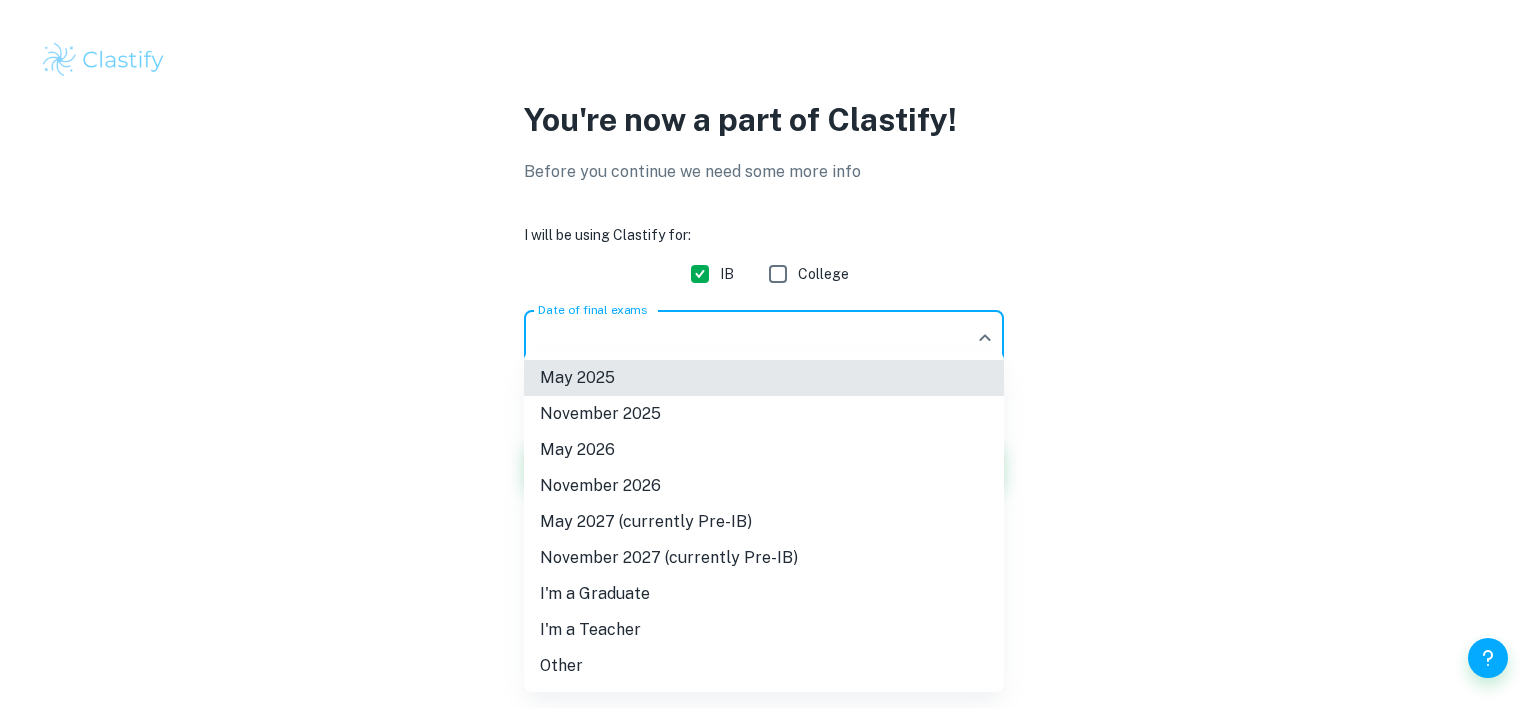 click at bounding box center [764, 354] 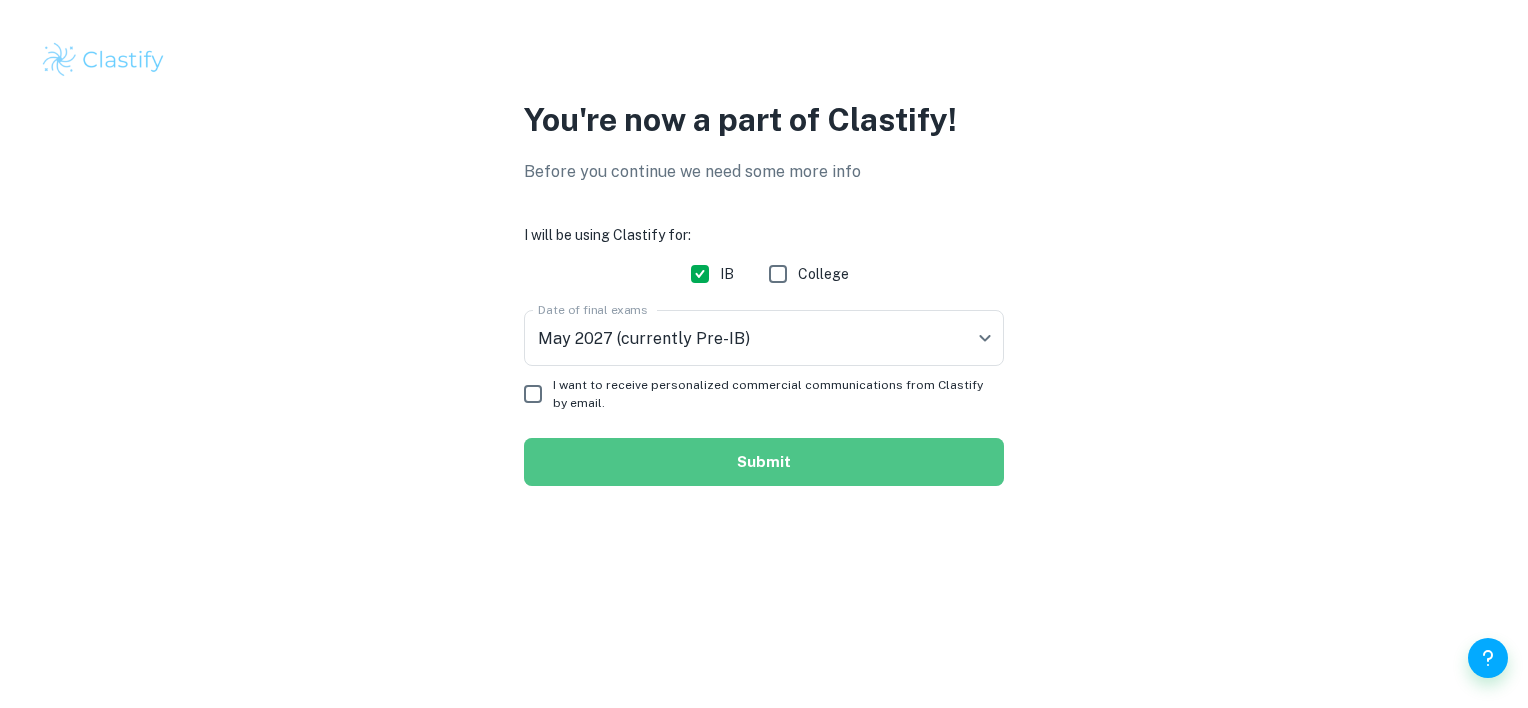 click on "Submit" at bounding box center (764, 462) 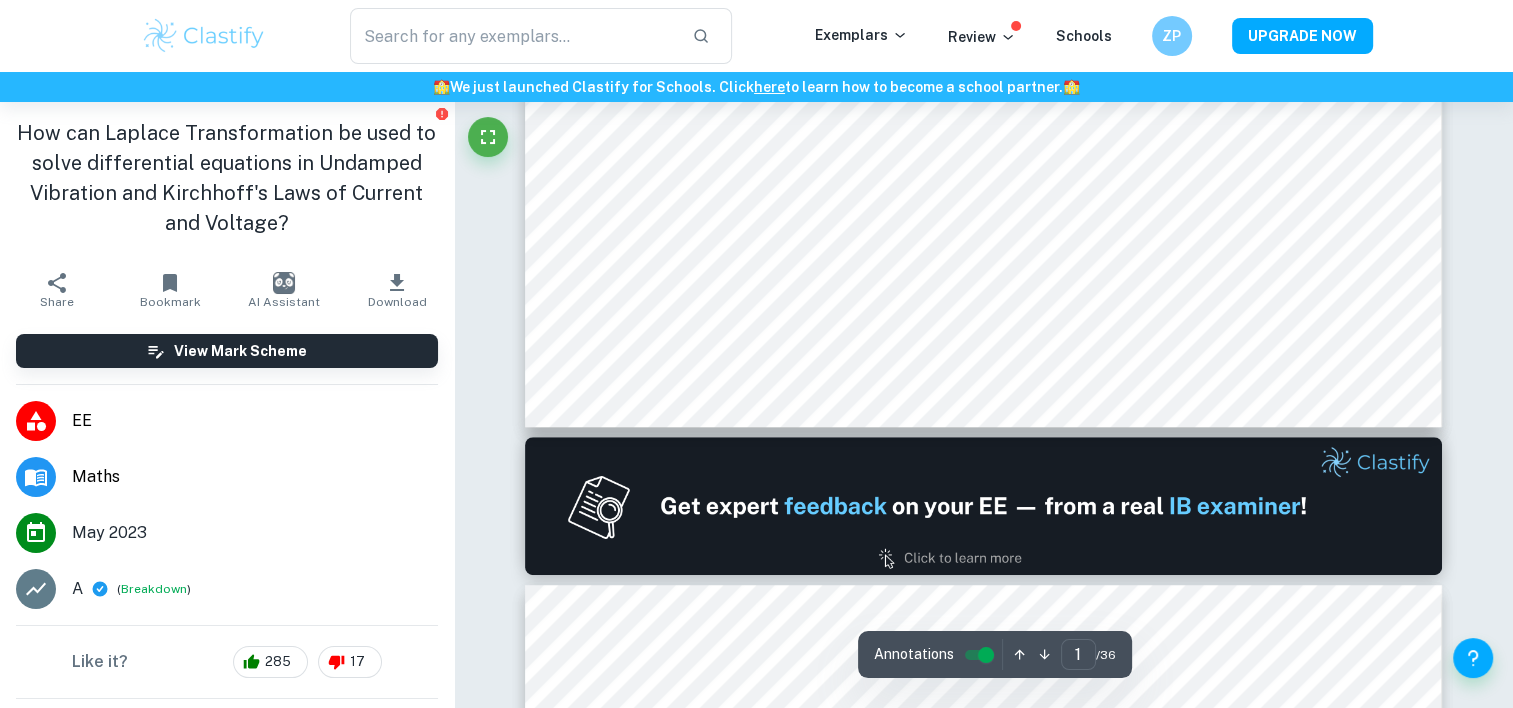 scroll, scrollTop: 1100, scrollLeft: 0, axis: vertical 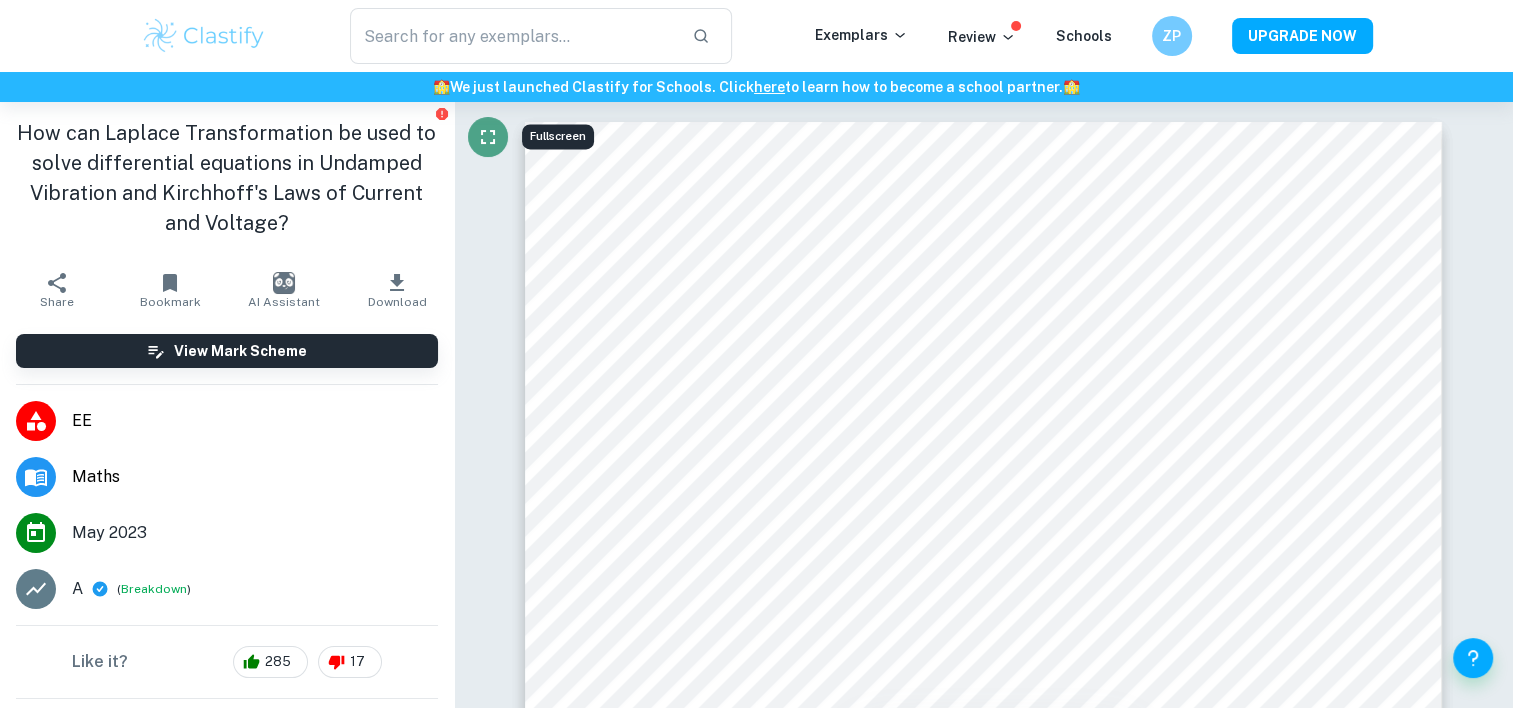 click 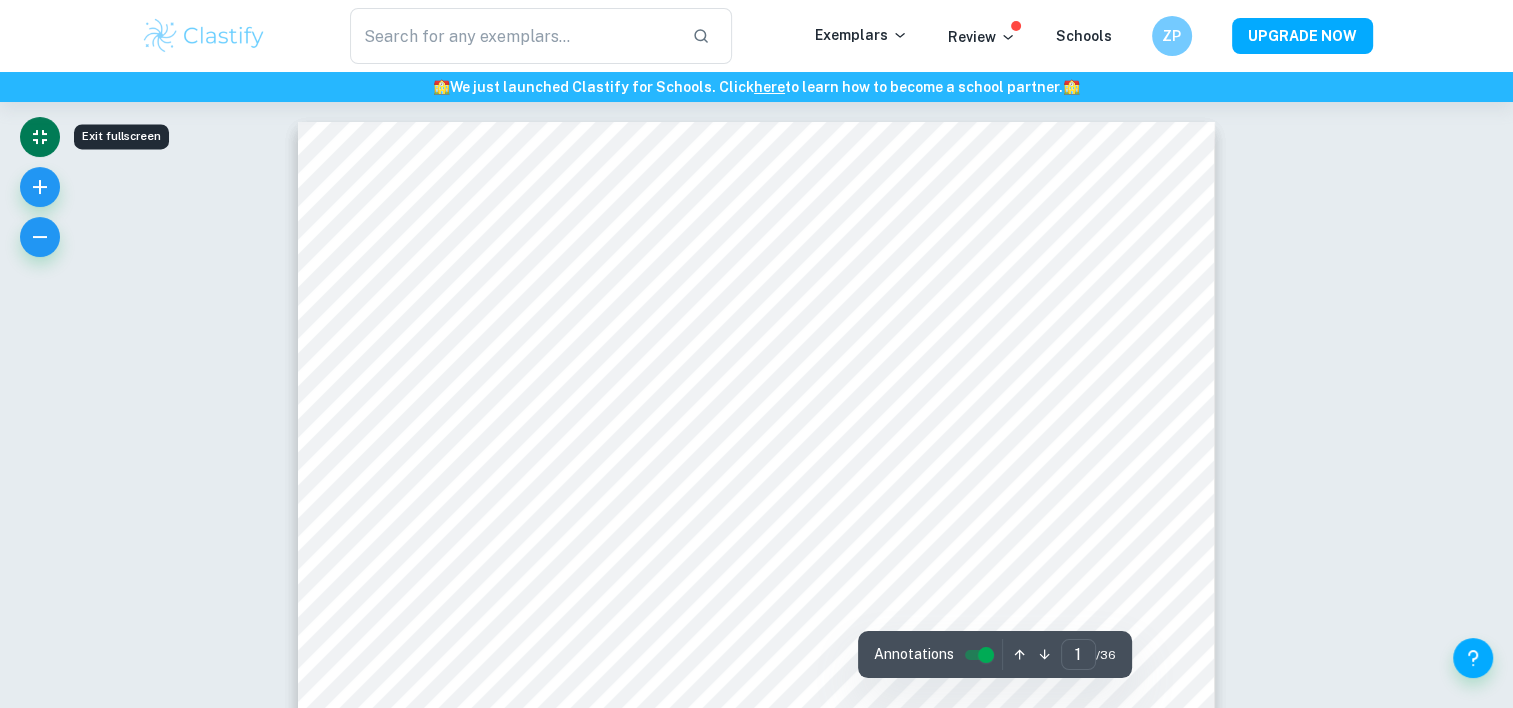 click 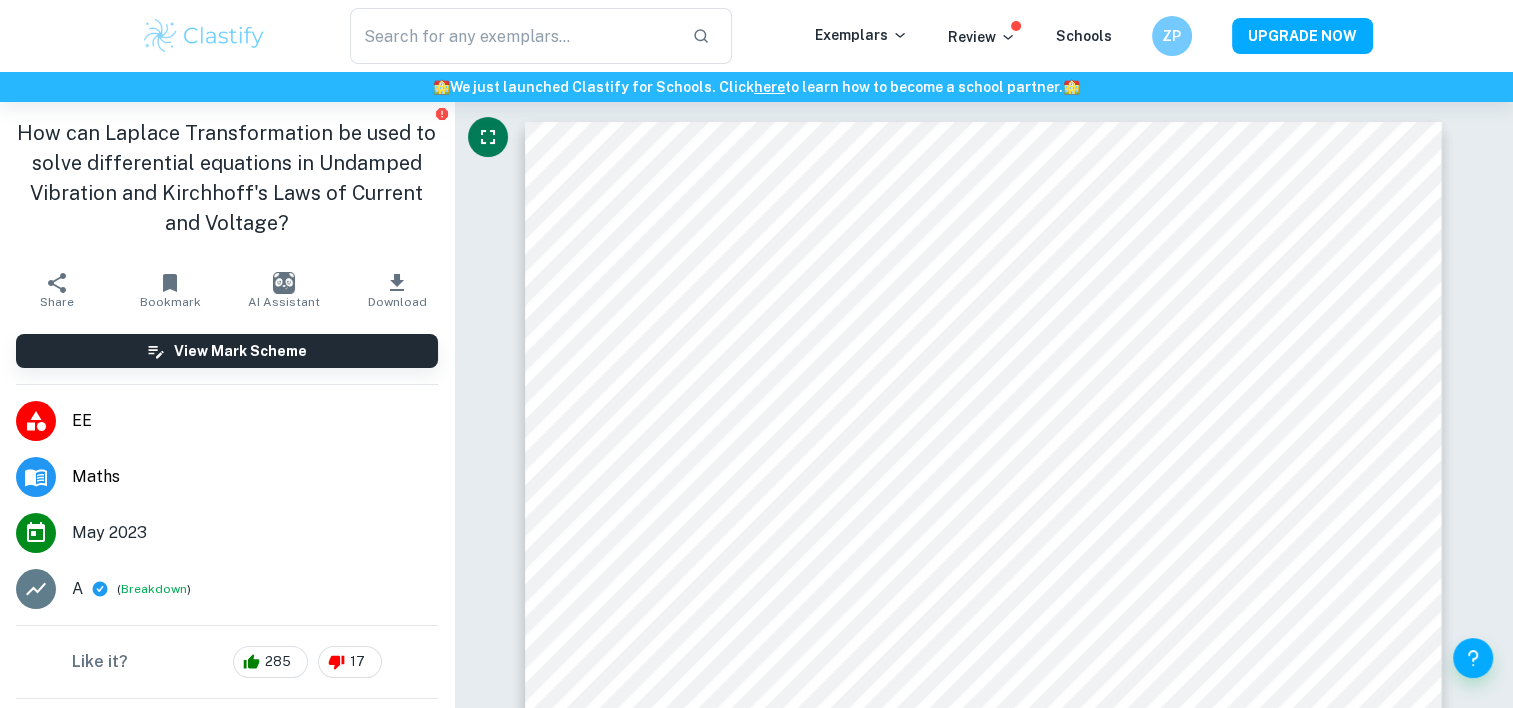 click on "EE" at bounding box center (255, 421) 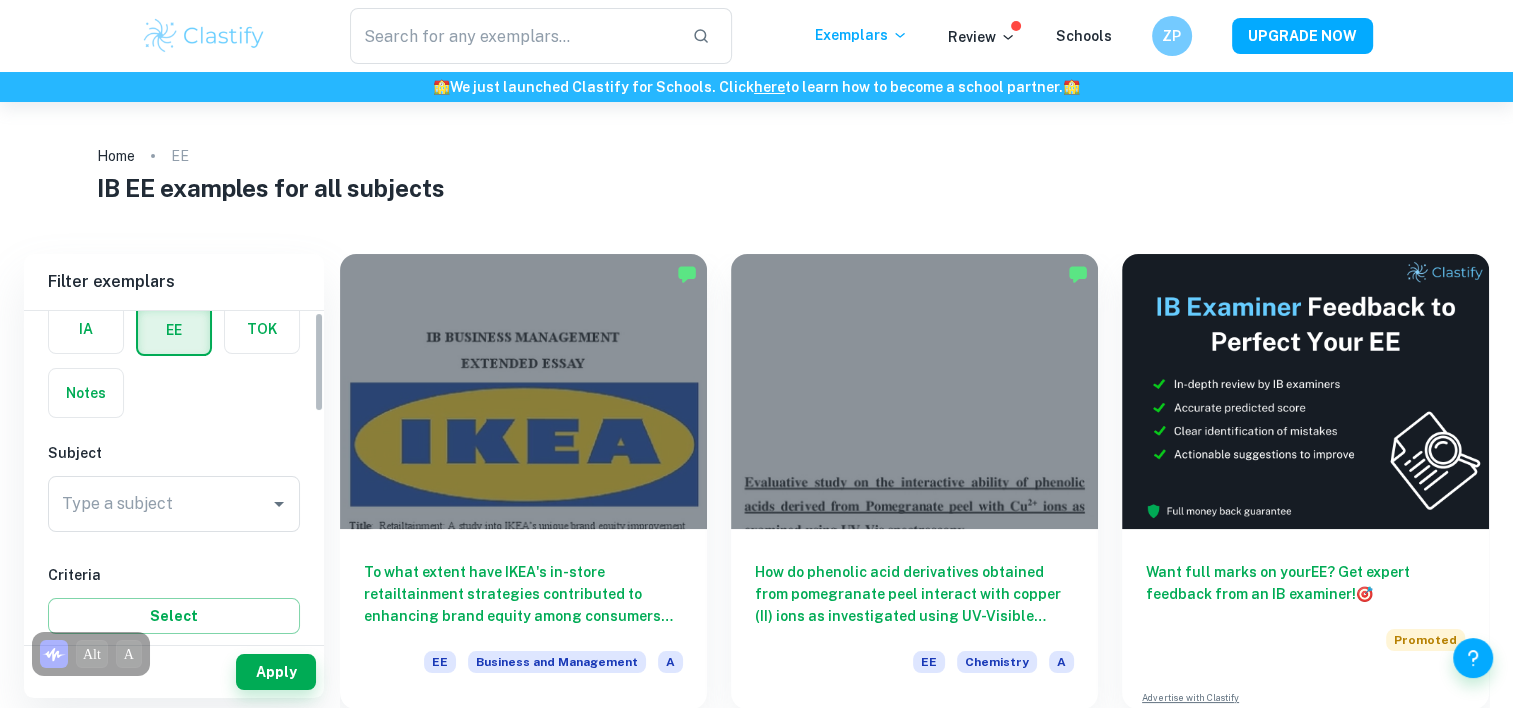 scroll, scrollTop: 100, scrollLeft: 0, axis: vertical 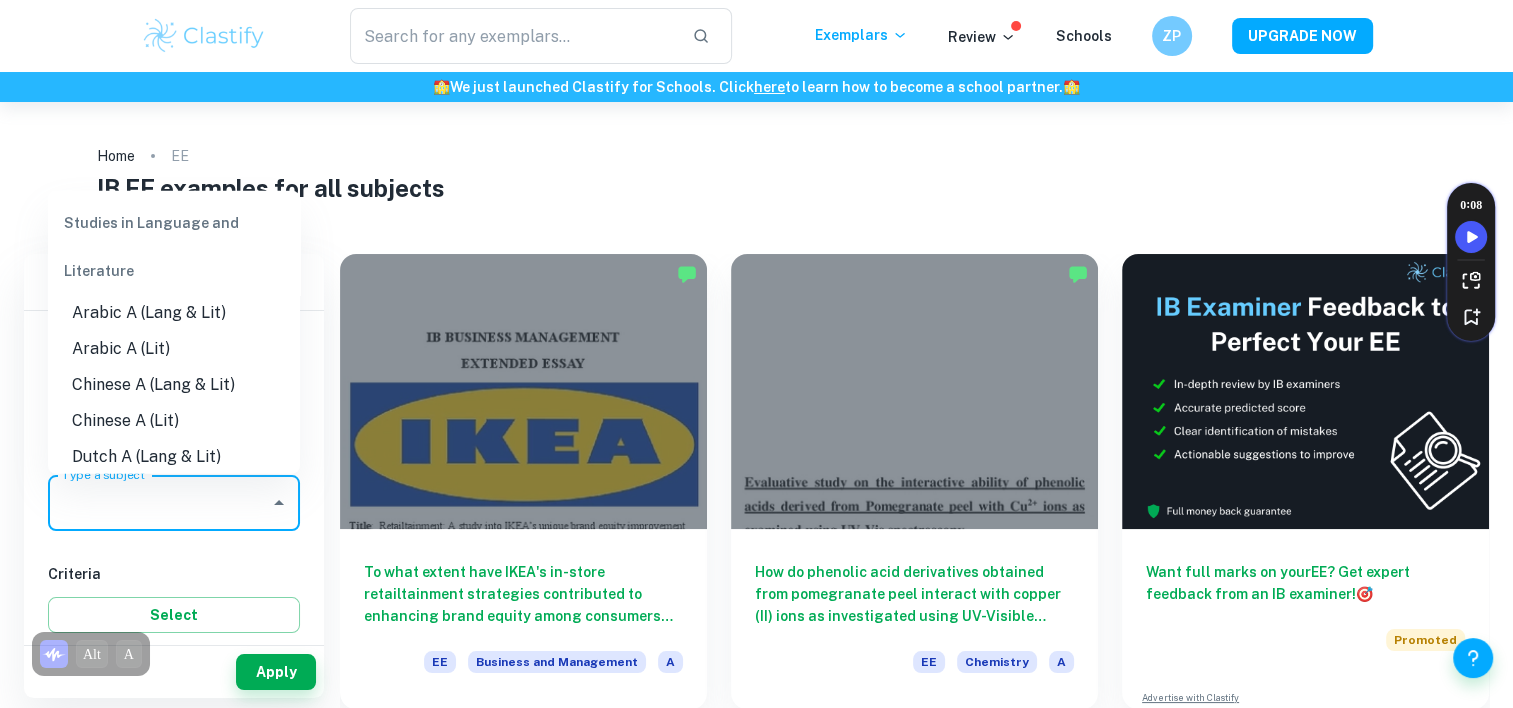 click on "Type a subject" at bounding box center (159, 503) 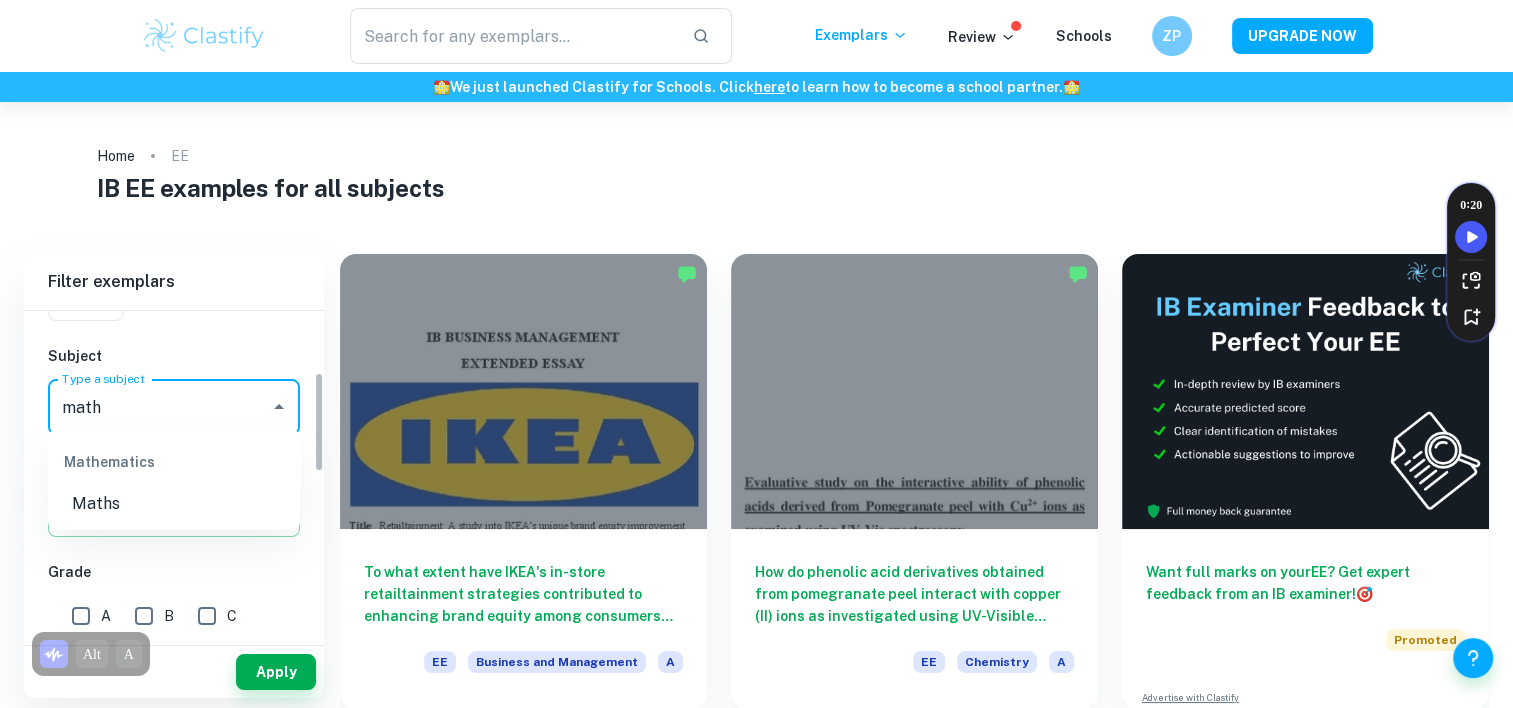 scroll, scrollTop: 200, scrollLeft: 0, axis: vertical 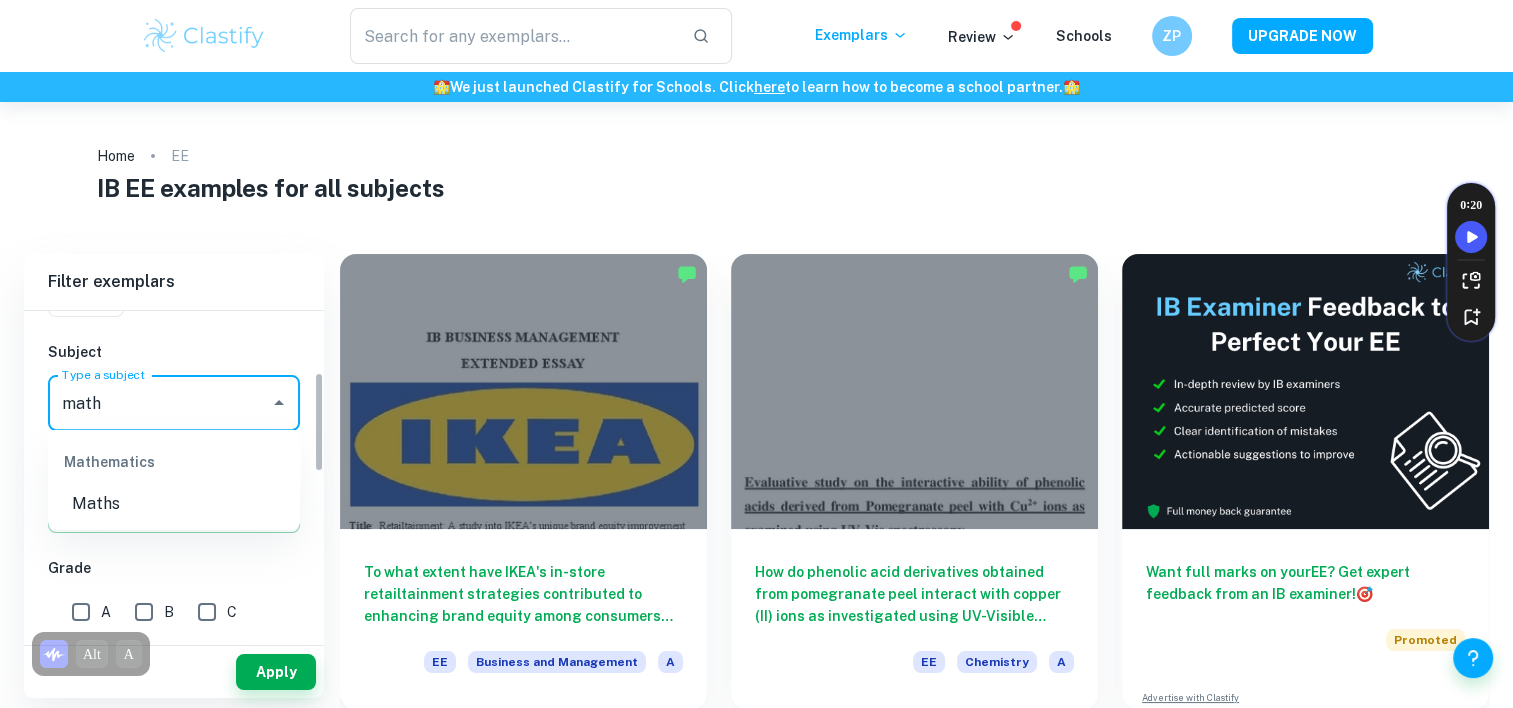 type on "math" 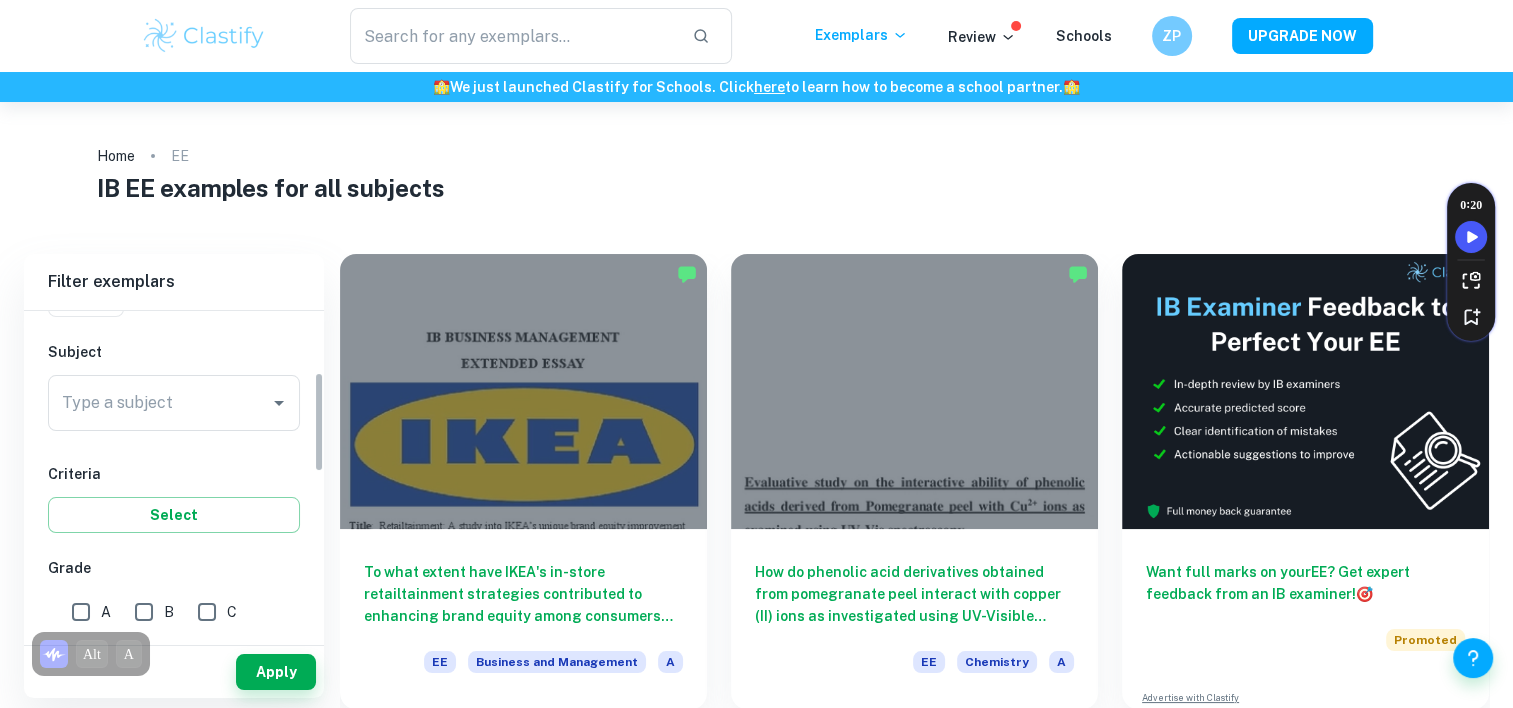 click on "Subject" at bounding box center (174, 352) 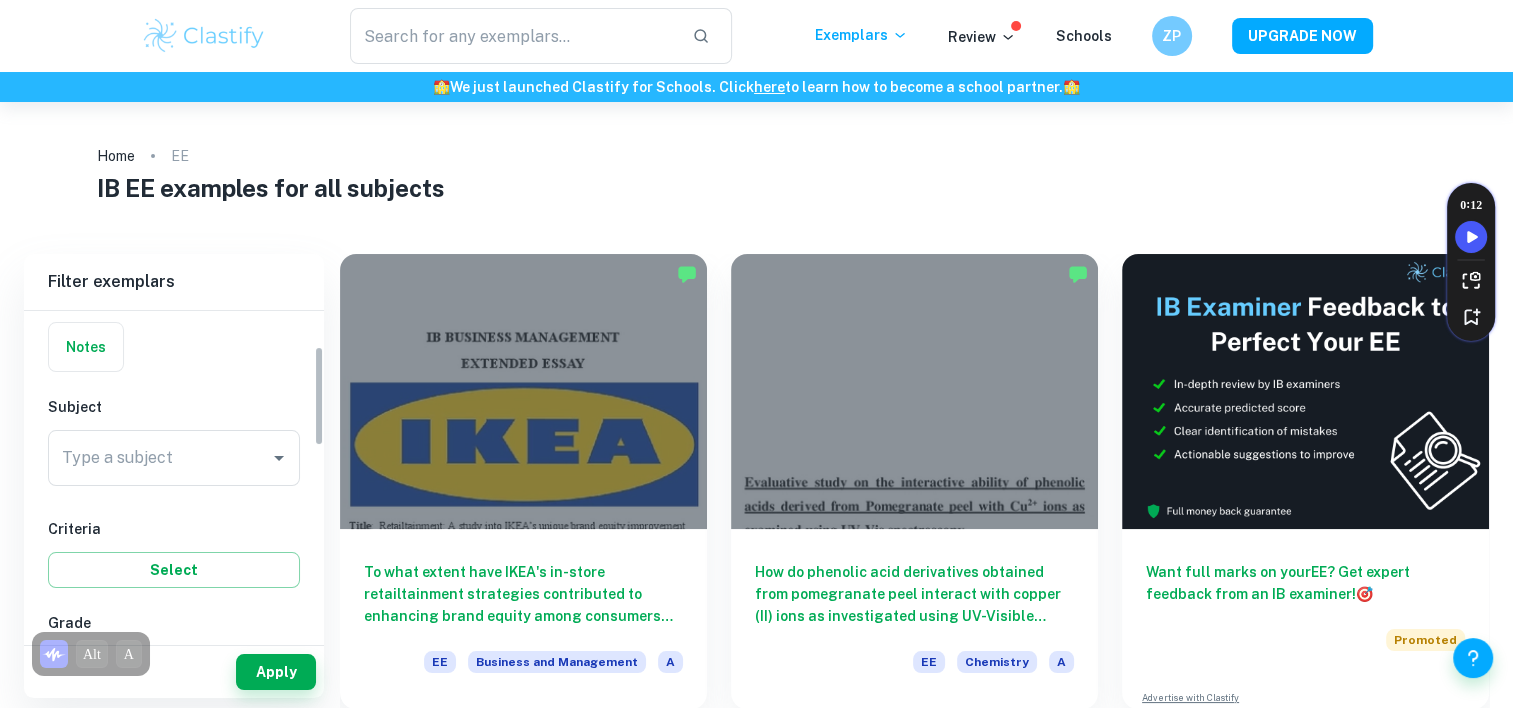 scroll, scrollTop: 100, scrollLeft: 0, axis: vertical 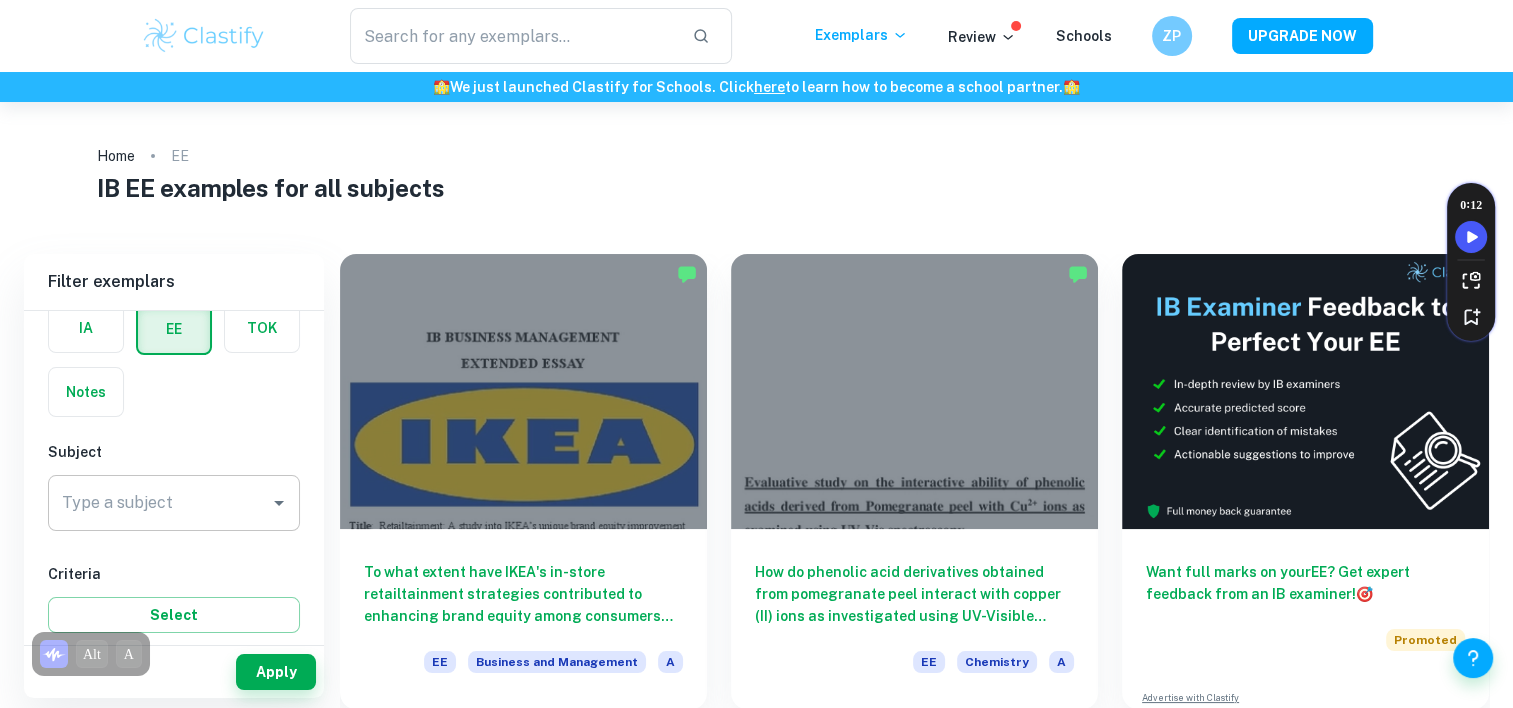 click on "Type a subject" at bounding box center [159, 503] 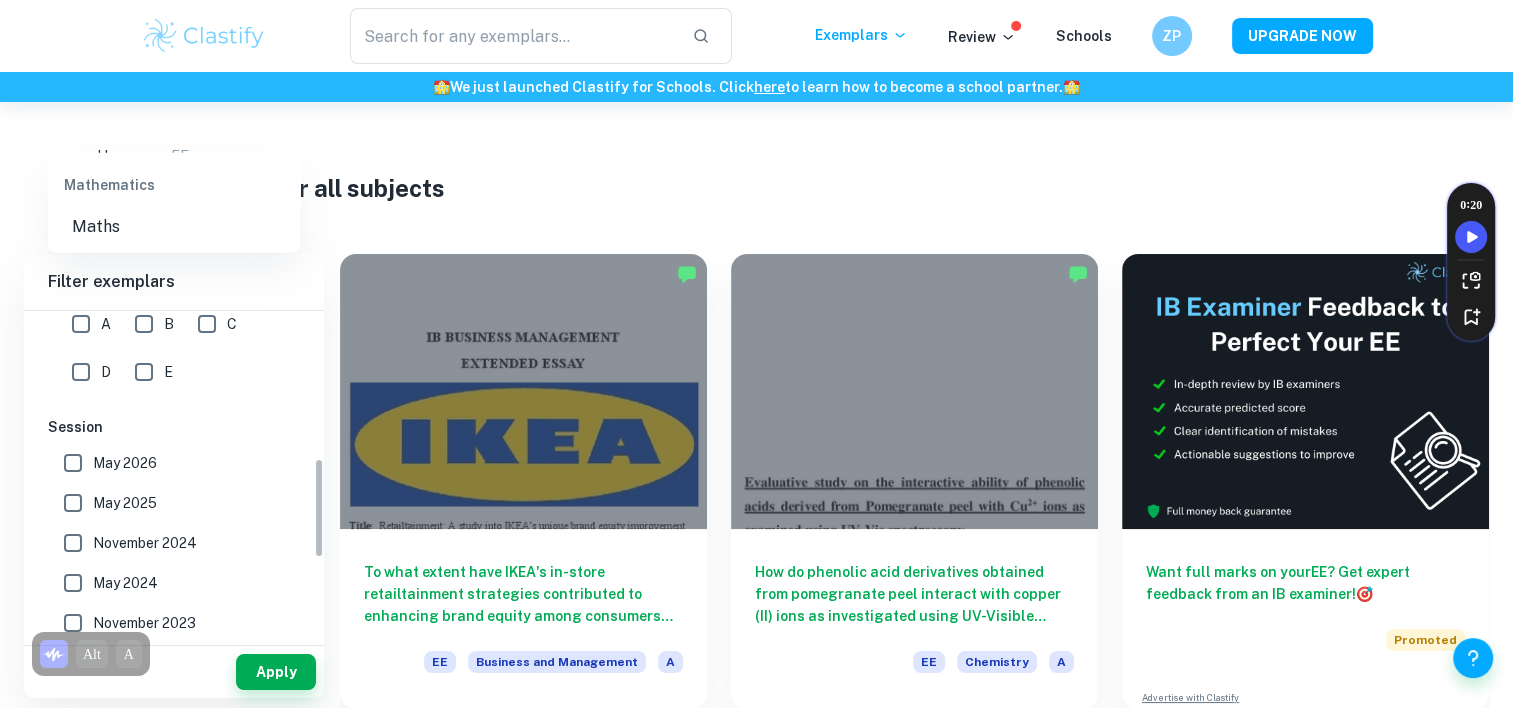 scroll, scrollTop: 500, scrollLeft: 0, axis: vertical 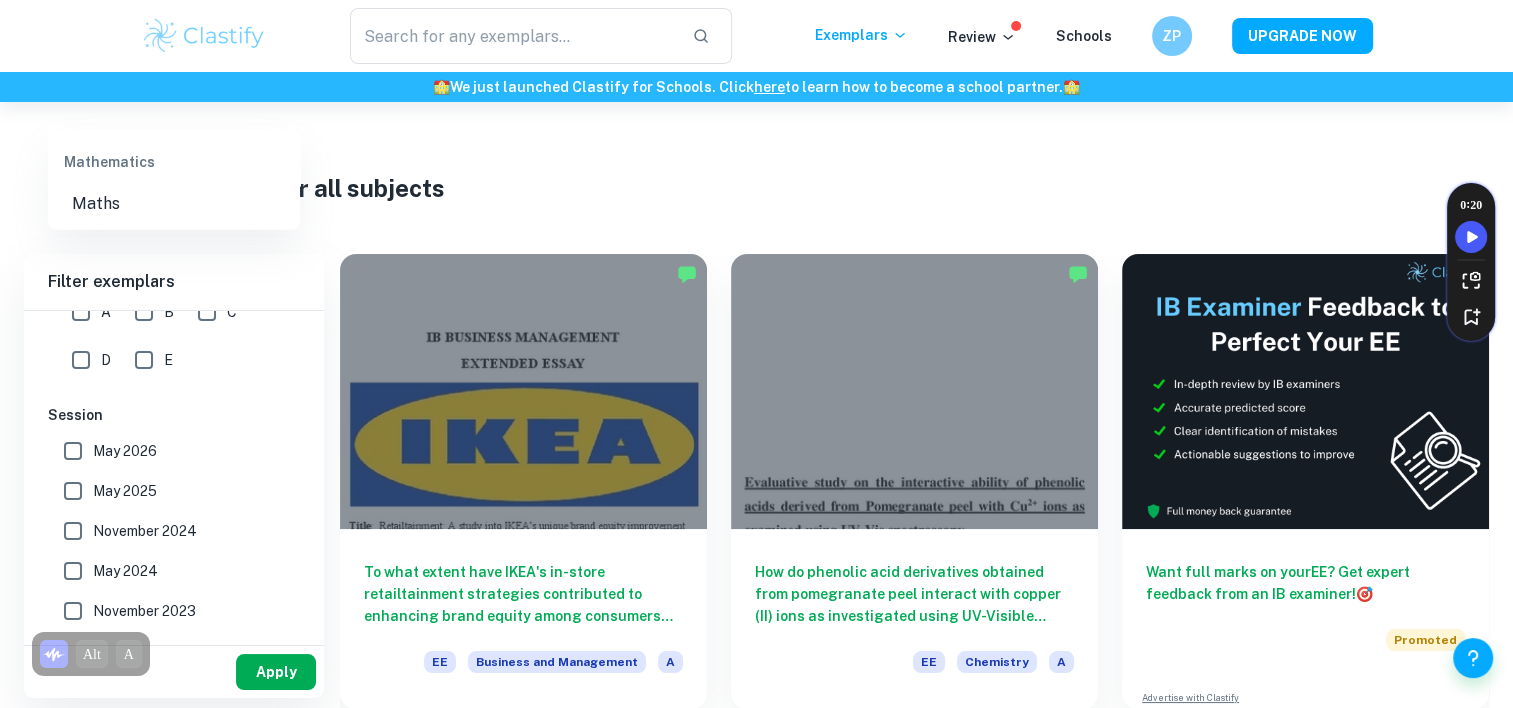 type on "math" 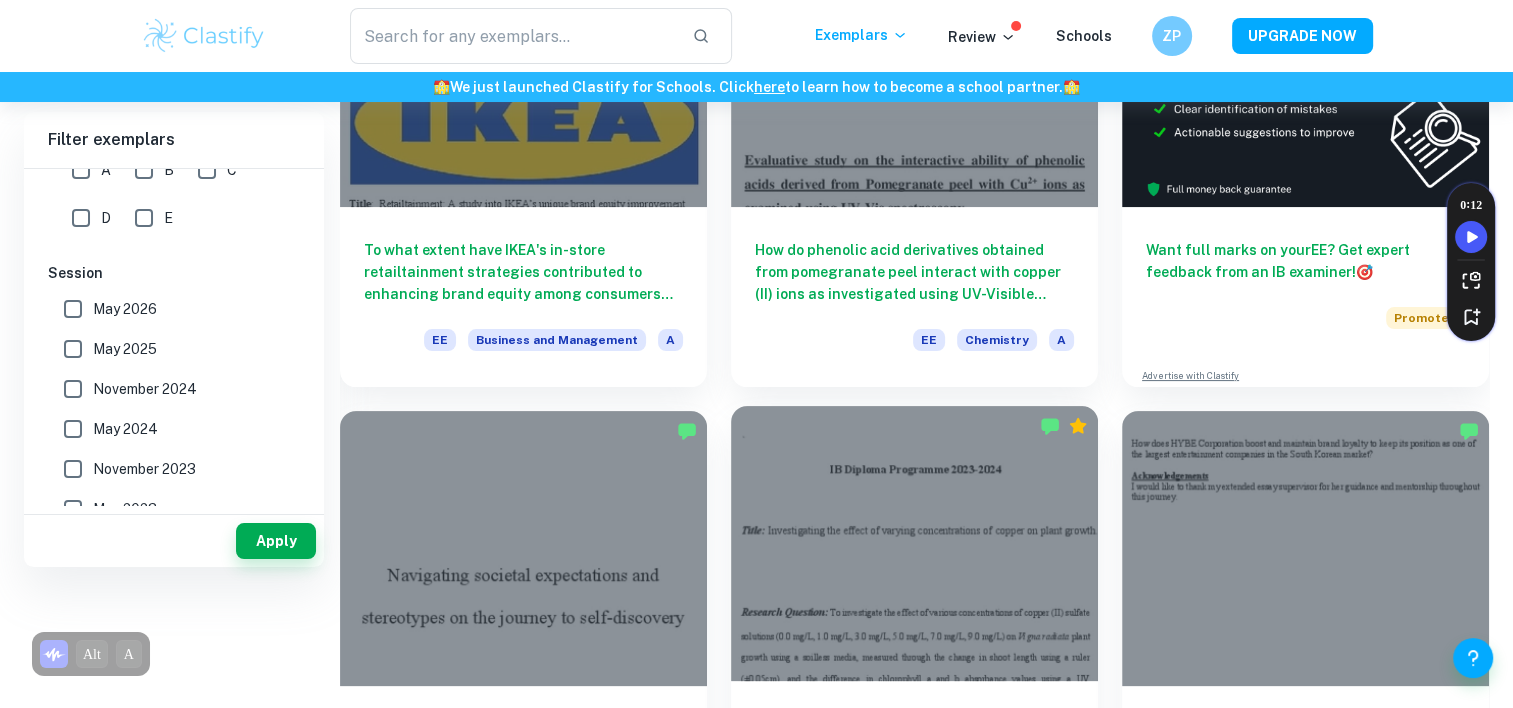 scroll, scrollTop: 0, scrollLeft: 0, axis: both 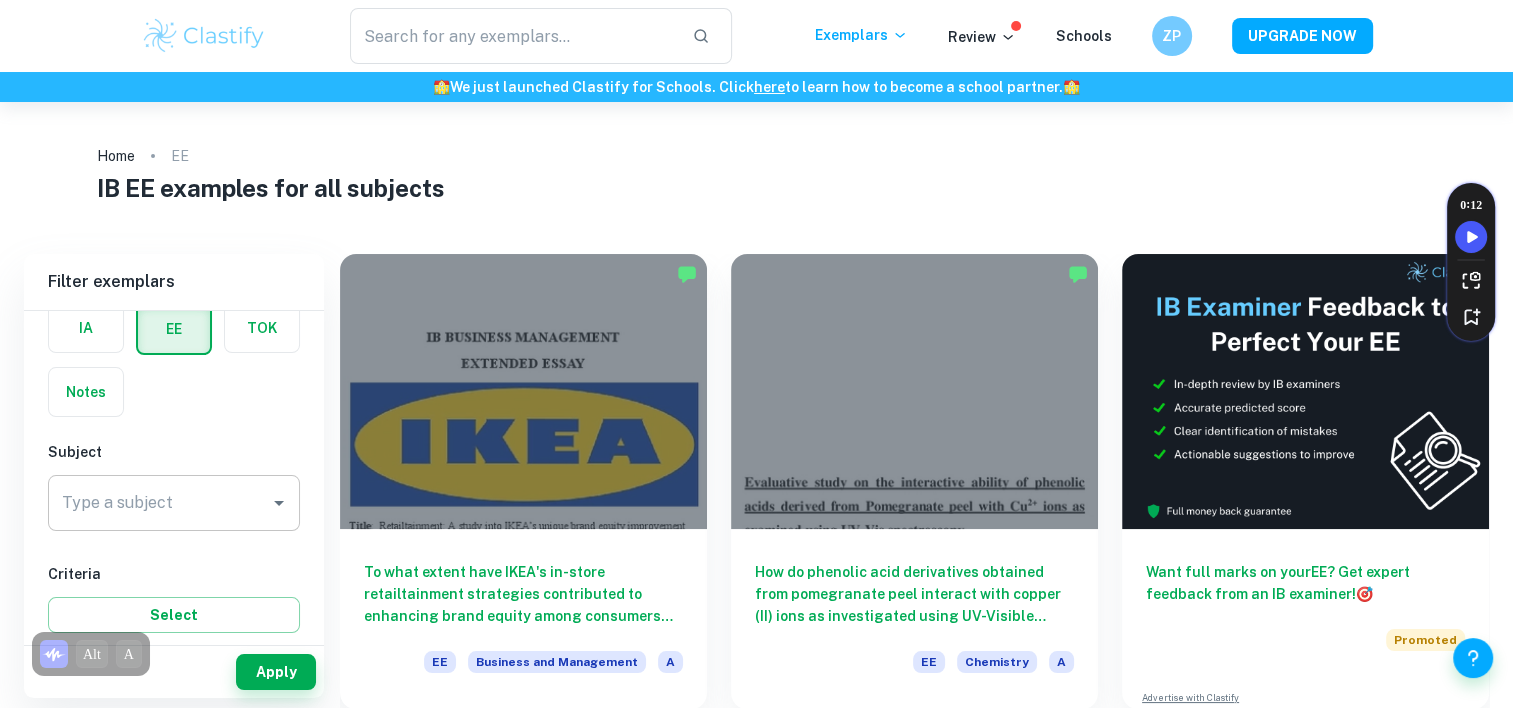 click 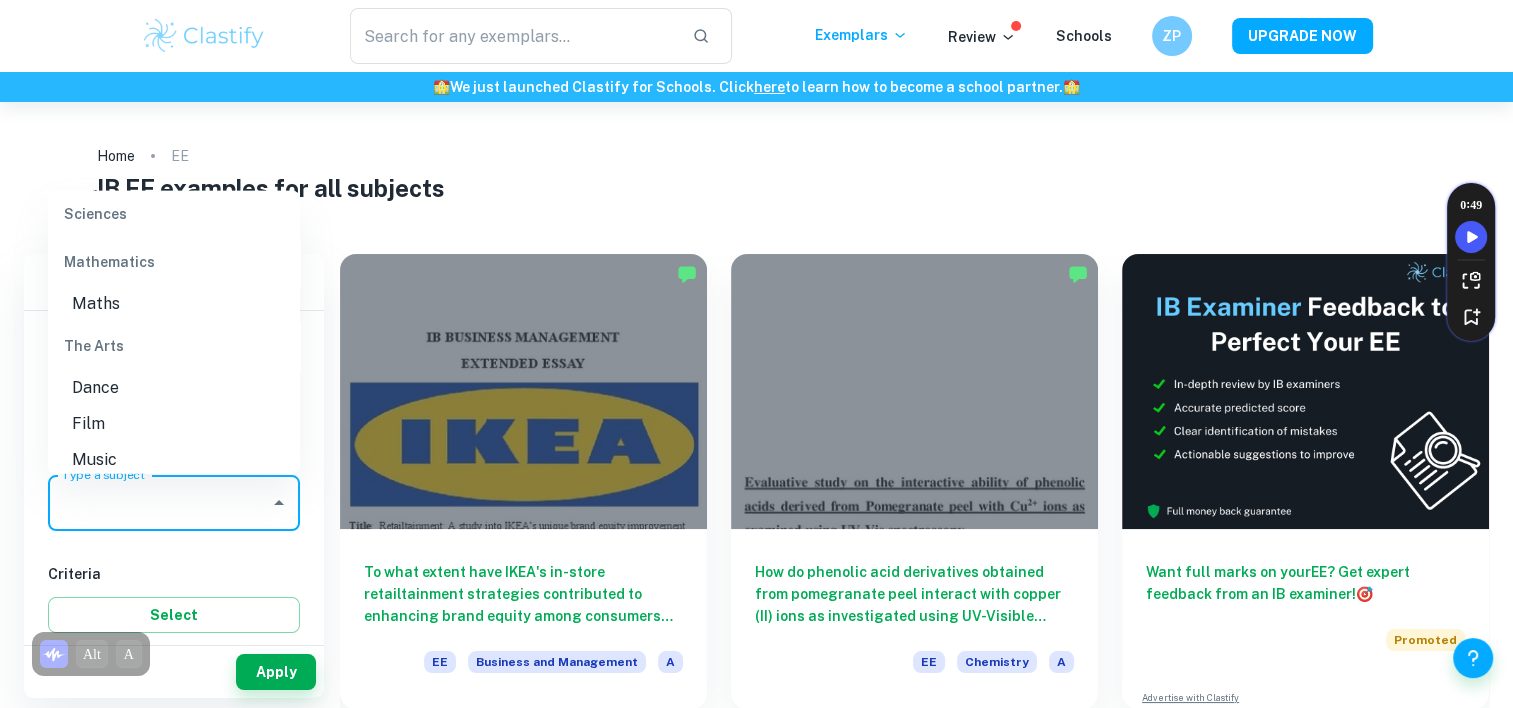 scroll, scrollTop: 2500, scrollLeft: 0, axis: vertical 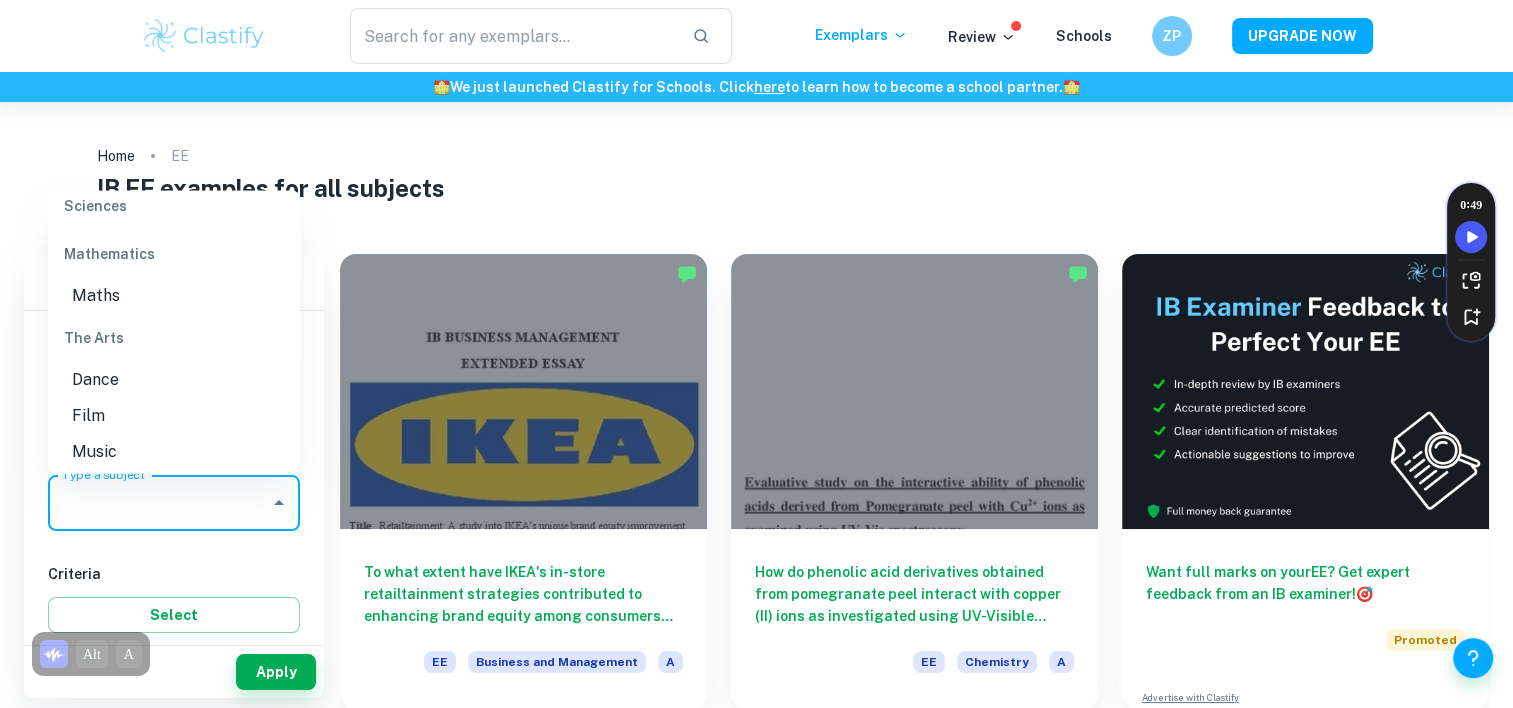 click on "Maths" at bounding box center (174, 296) 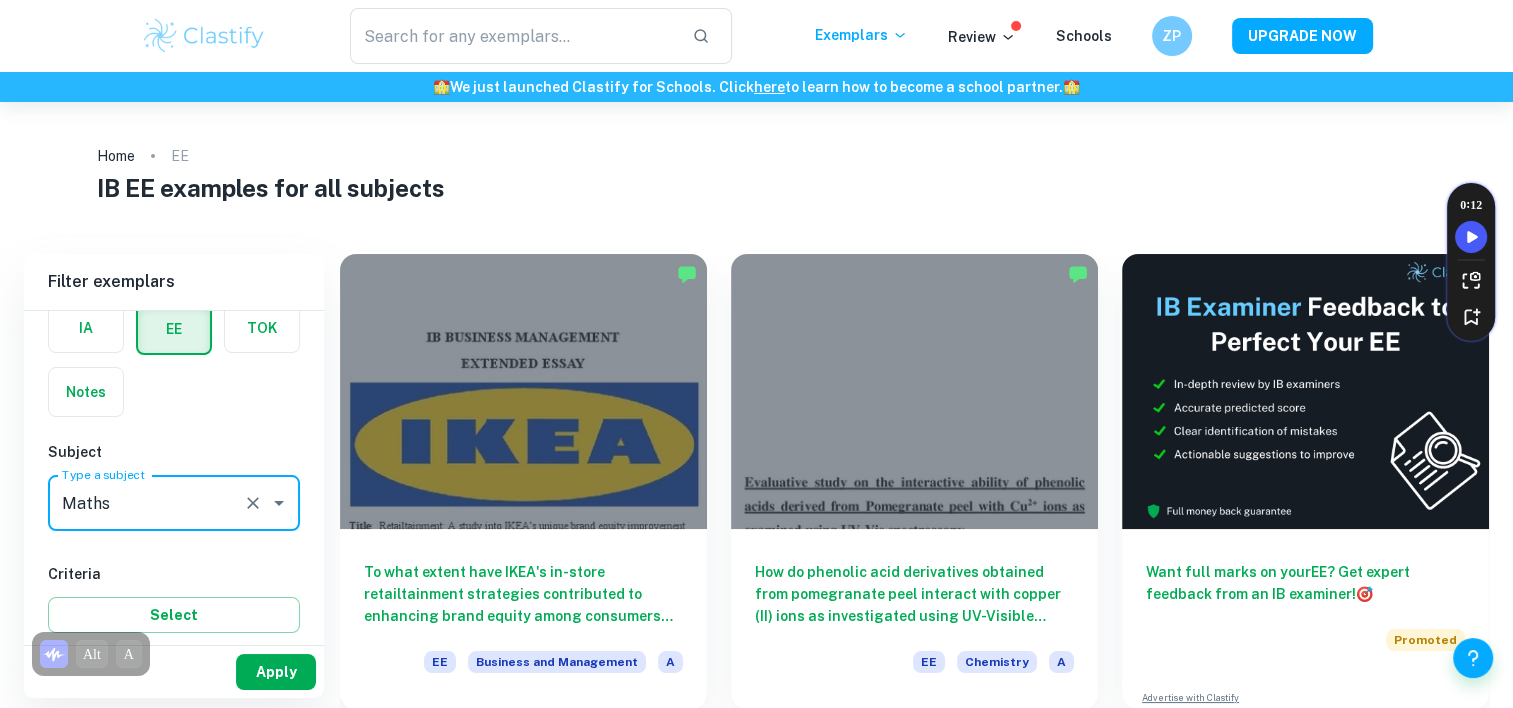 click on "Apply" at bounding box center (276, 672) 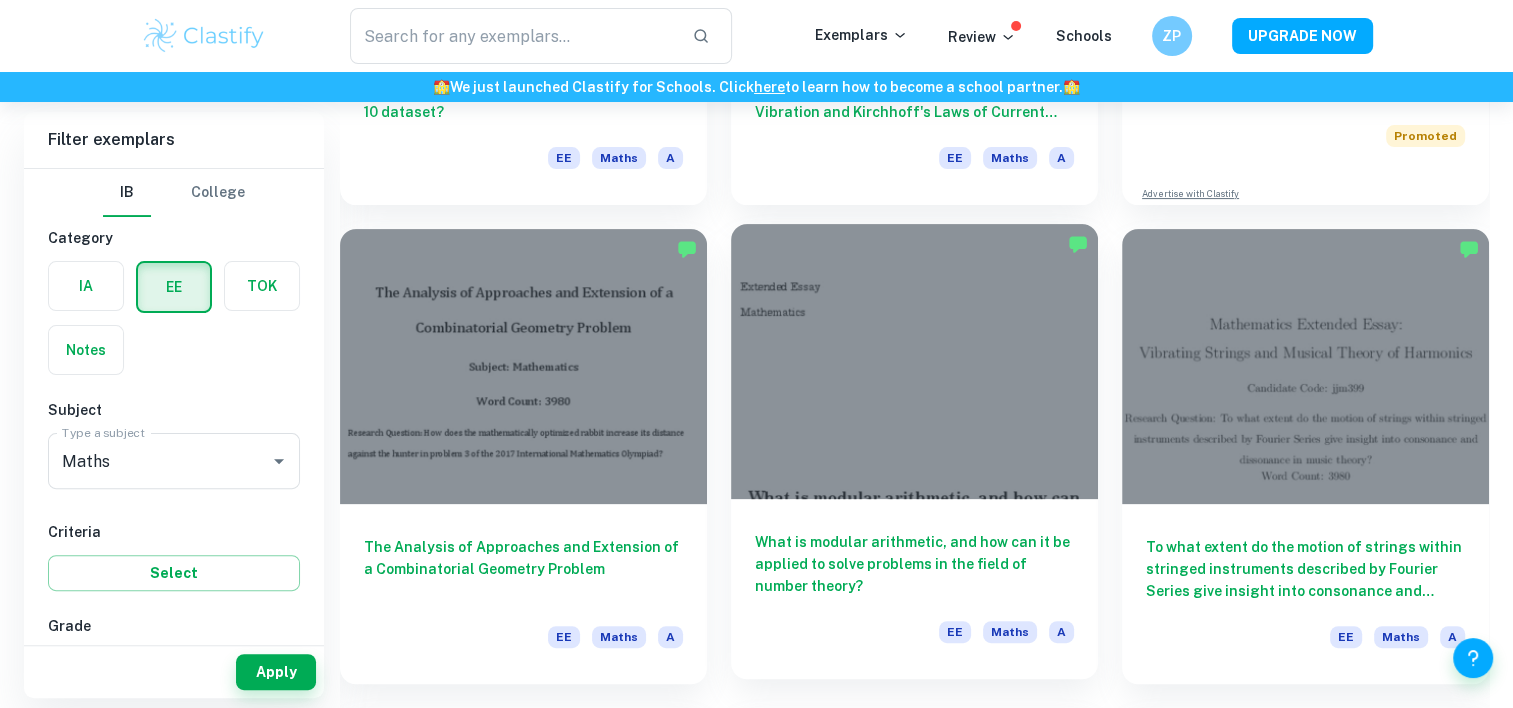 scroll, scrollTop: 600, scrollLeft: 0, axis: vertical 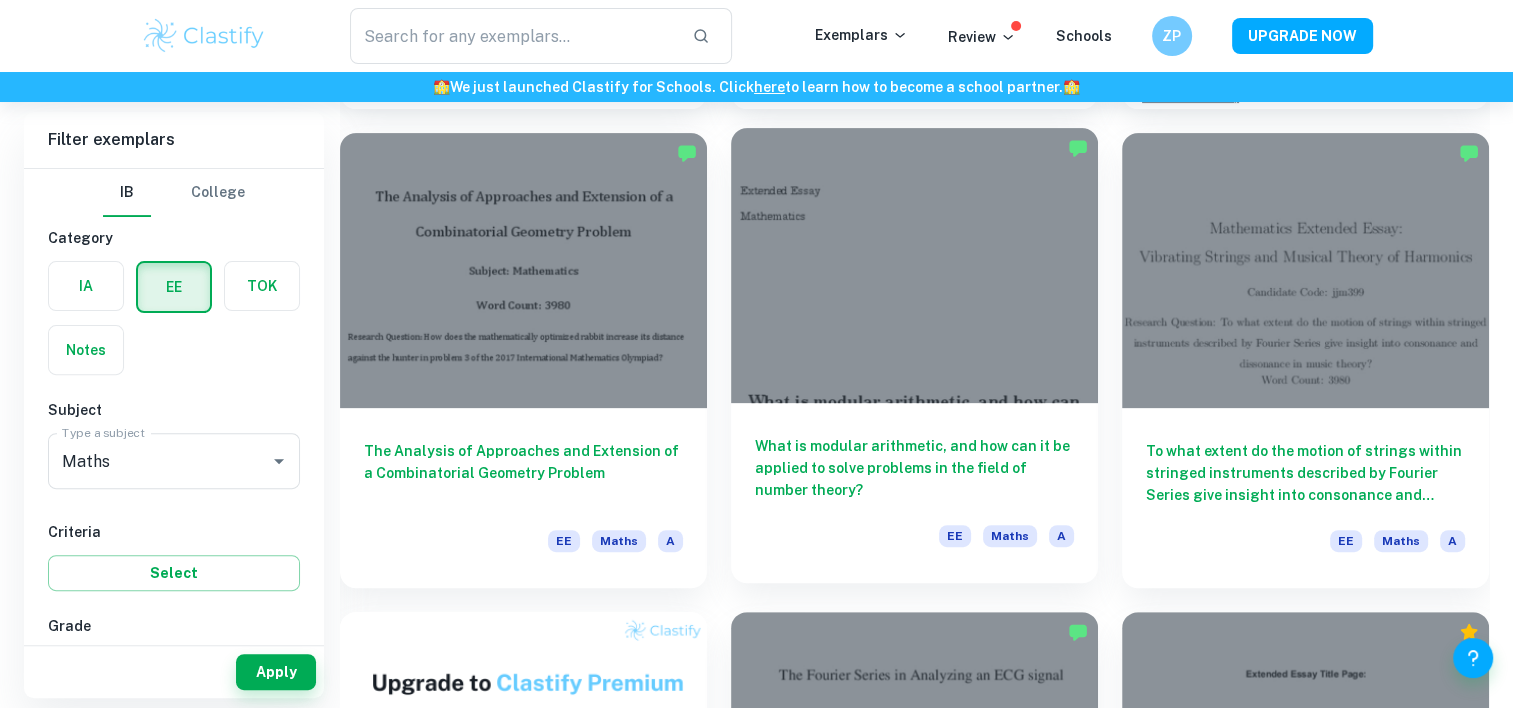 click on "What is modular arithmetic, and how can it be applied to solve problems in the field of number theory?" at bounding box center (914, 468) 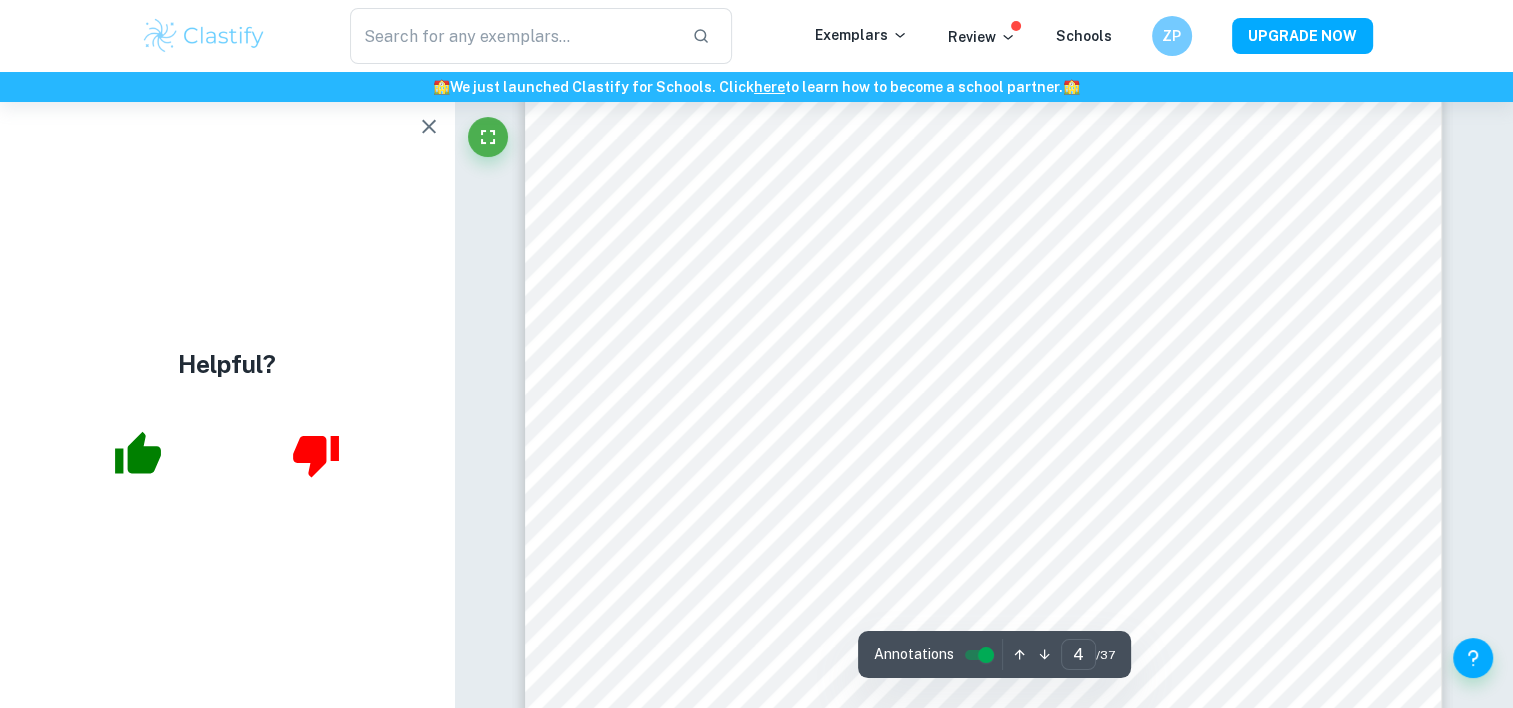 scroll, scrollTop: 4600, scrollLeft: 0, axis: vertical 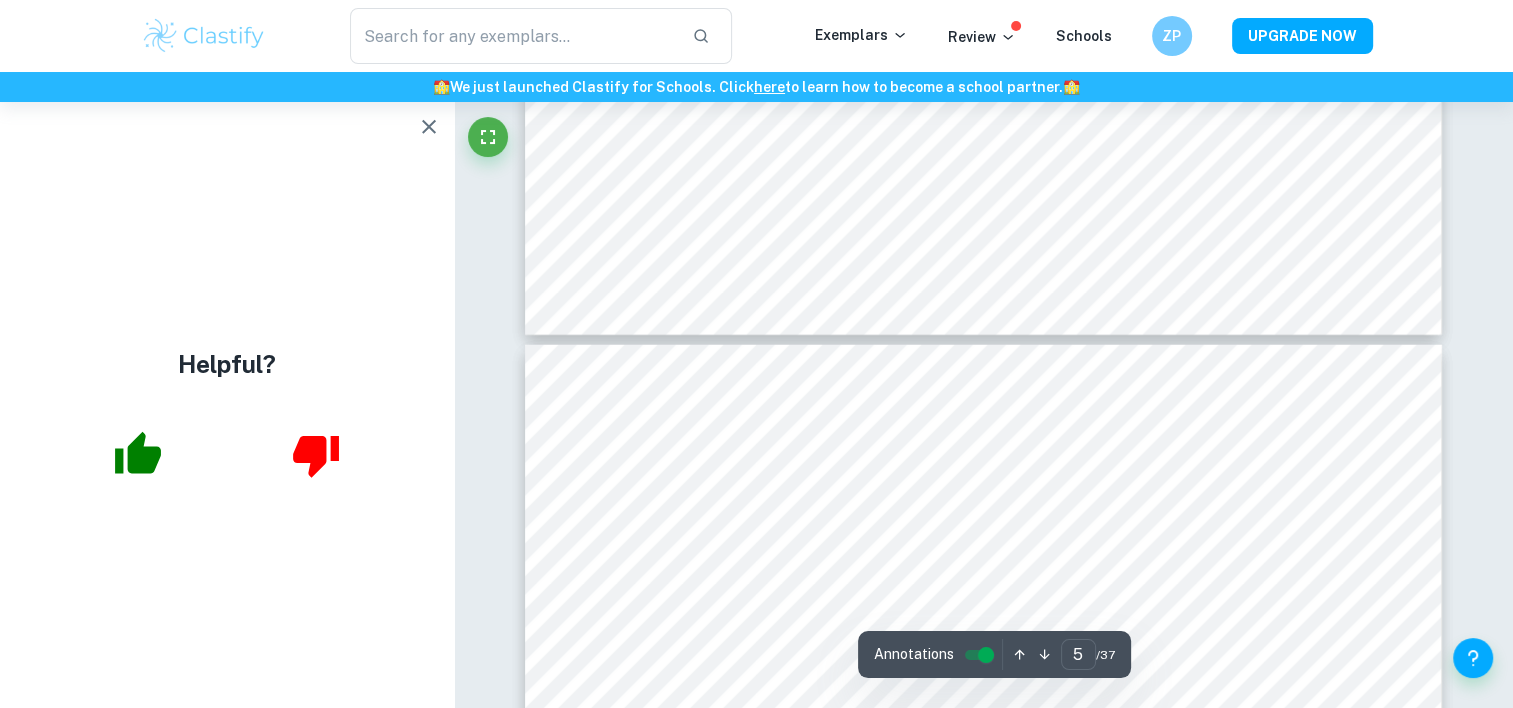 type on "4" 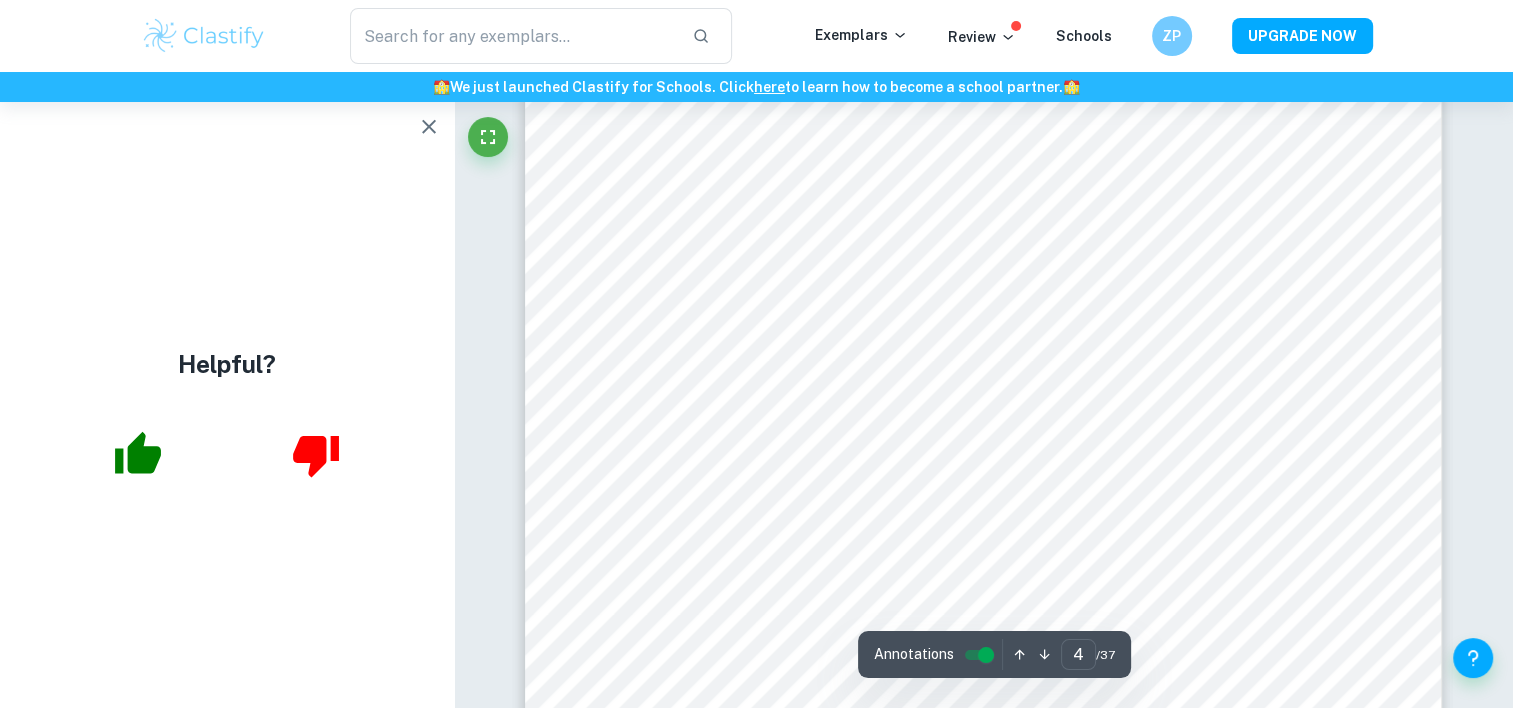 scroll, scrollTop: 4700, scrollLeft: 0, axis: vertical 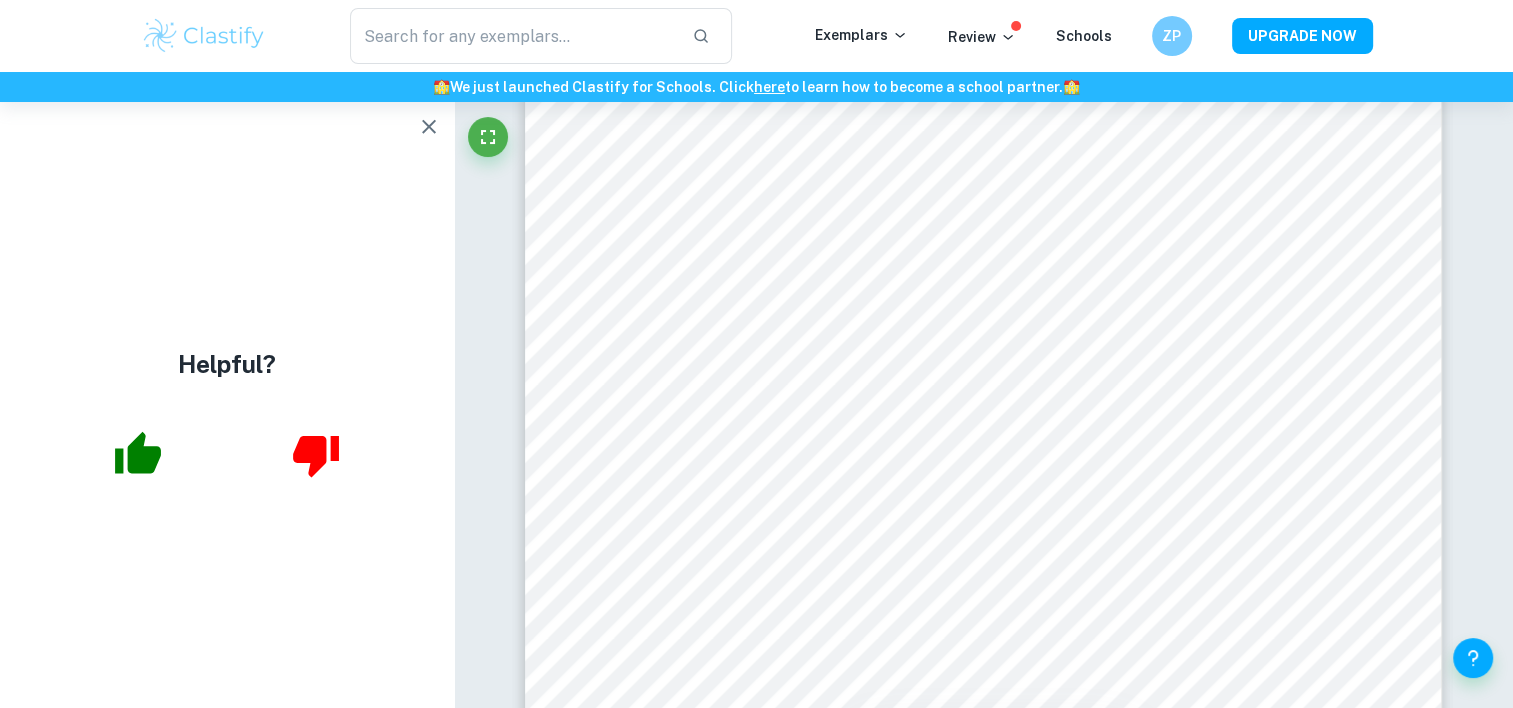 click 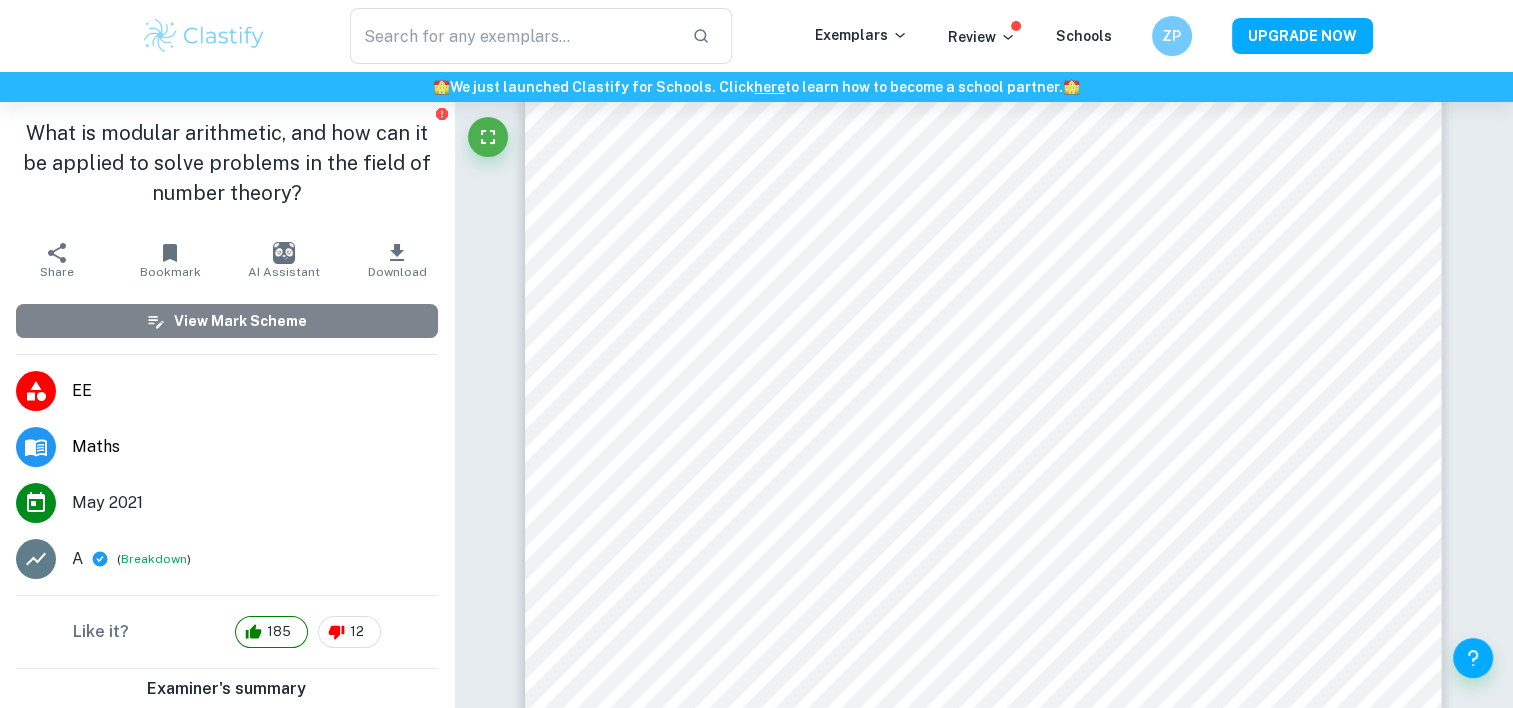 click on "View Mark Scheme" at bounding box center (227, 321) 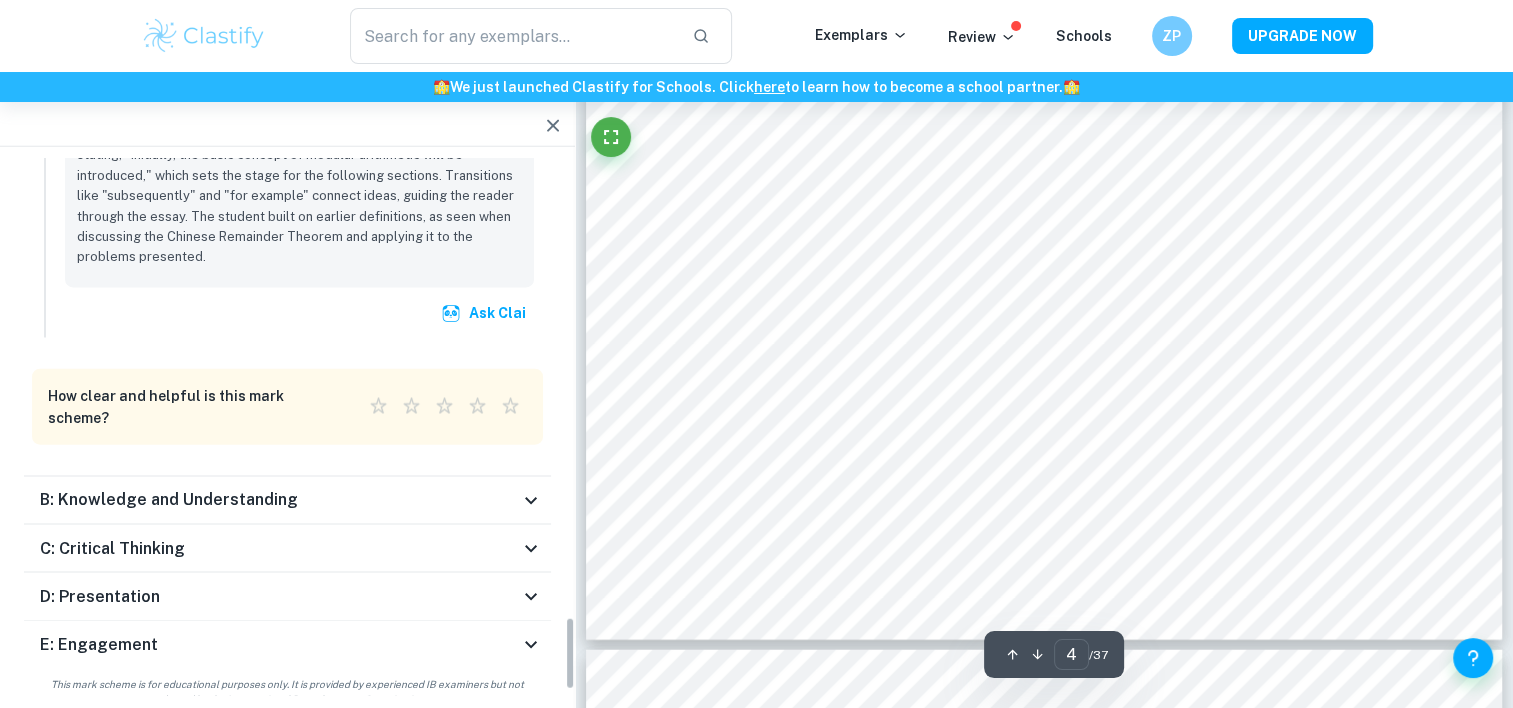 scroll, scrollTop: 3392, scrollLeft: 0, axis: vertical 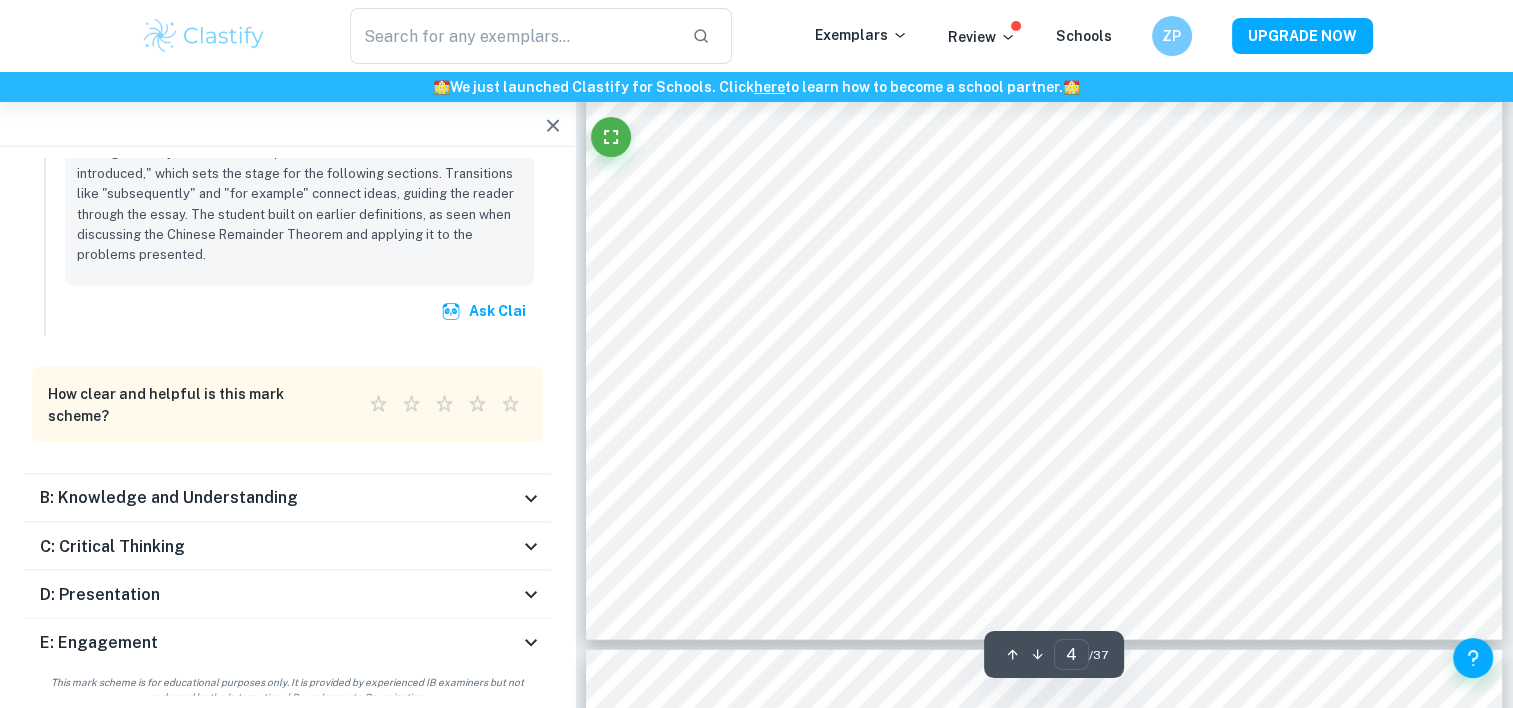click 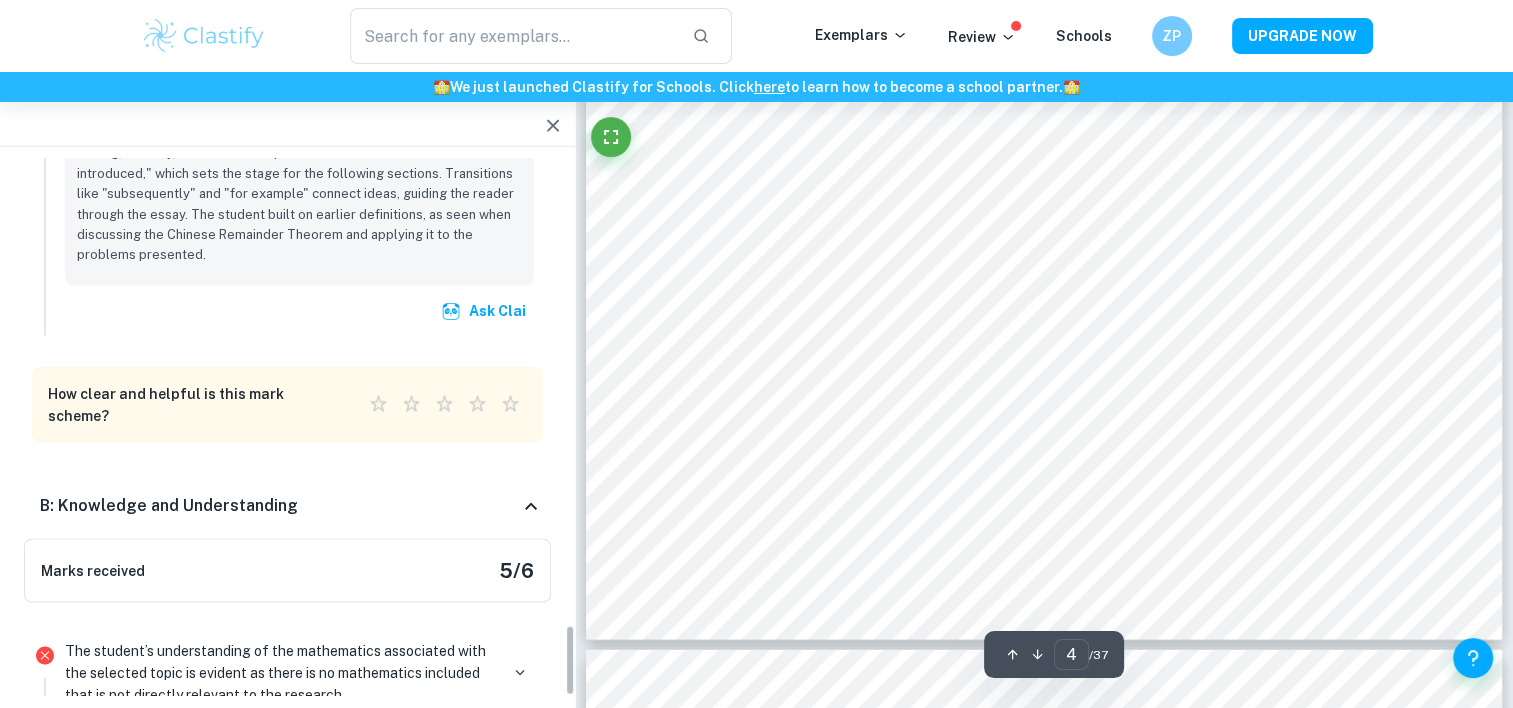 scroll, scrollTop: 4447, scrollLeft: 0, axis: vertical 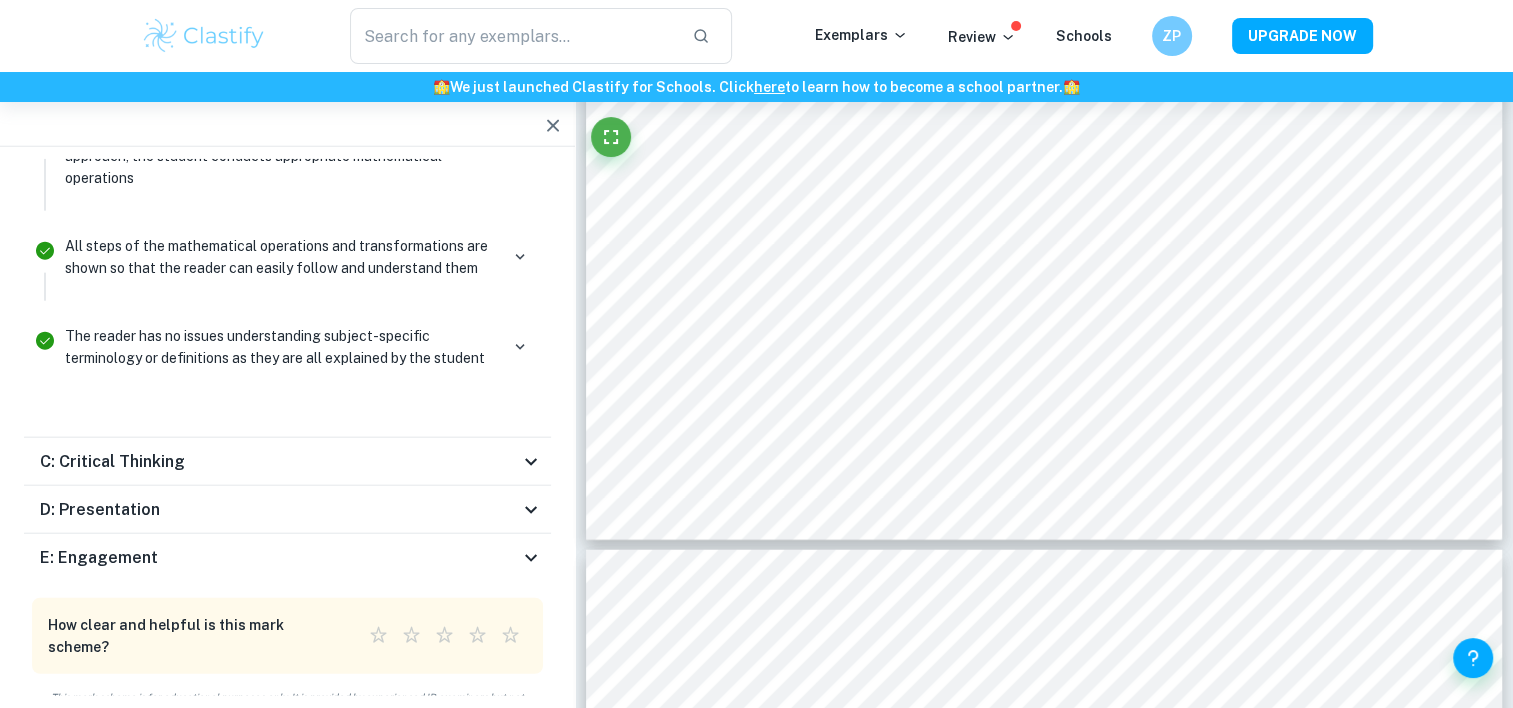 click 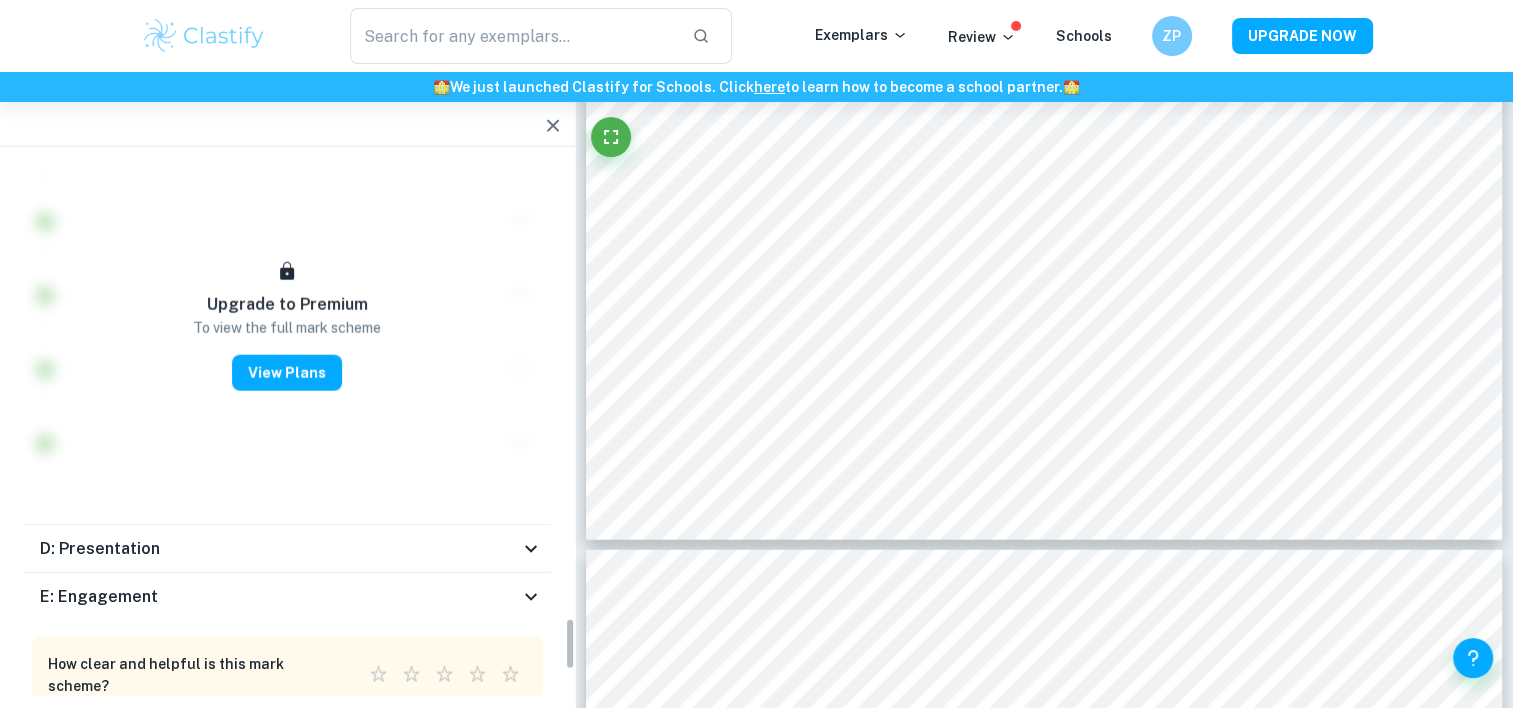 scroll, scrollTop: 4955, scrollLeft: 0, axis: vertical 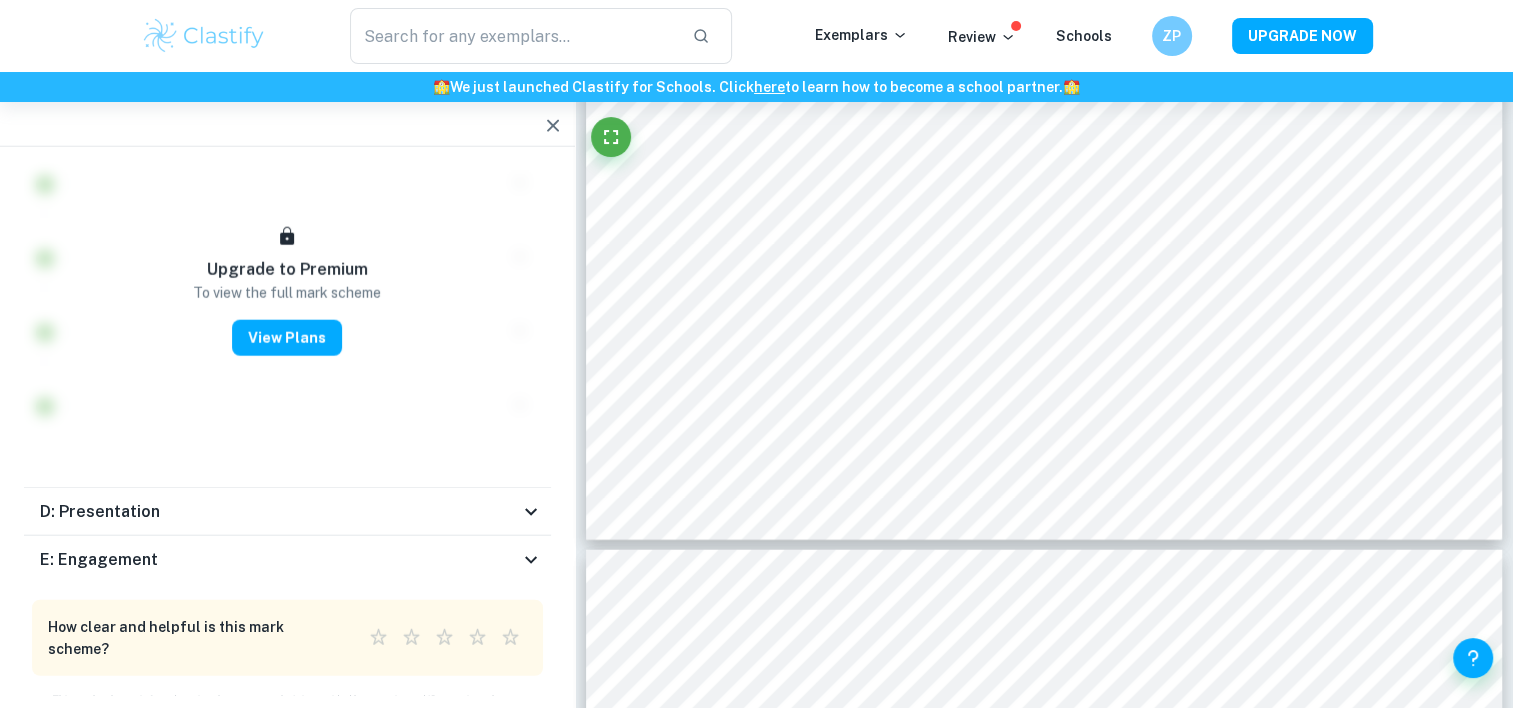click 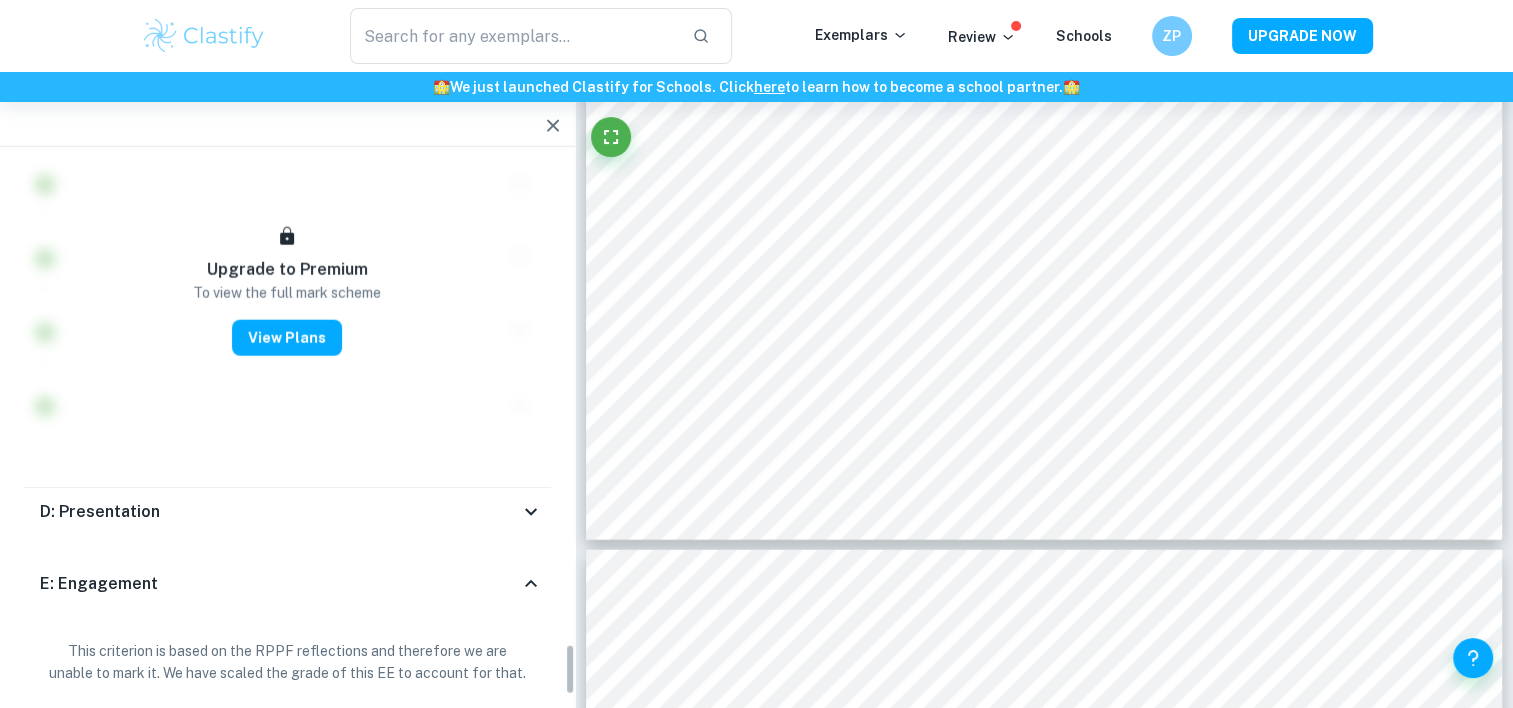 scroll, scrollTop: 5079, scrollLeft: 0, axis: vertical 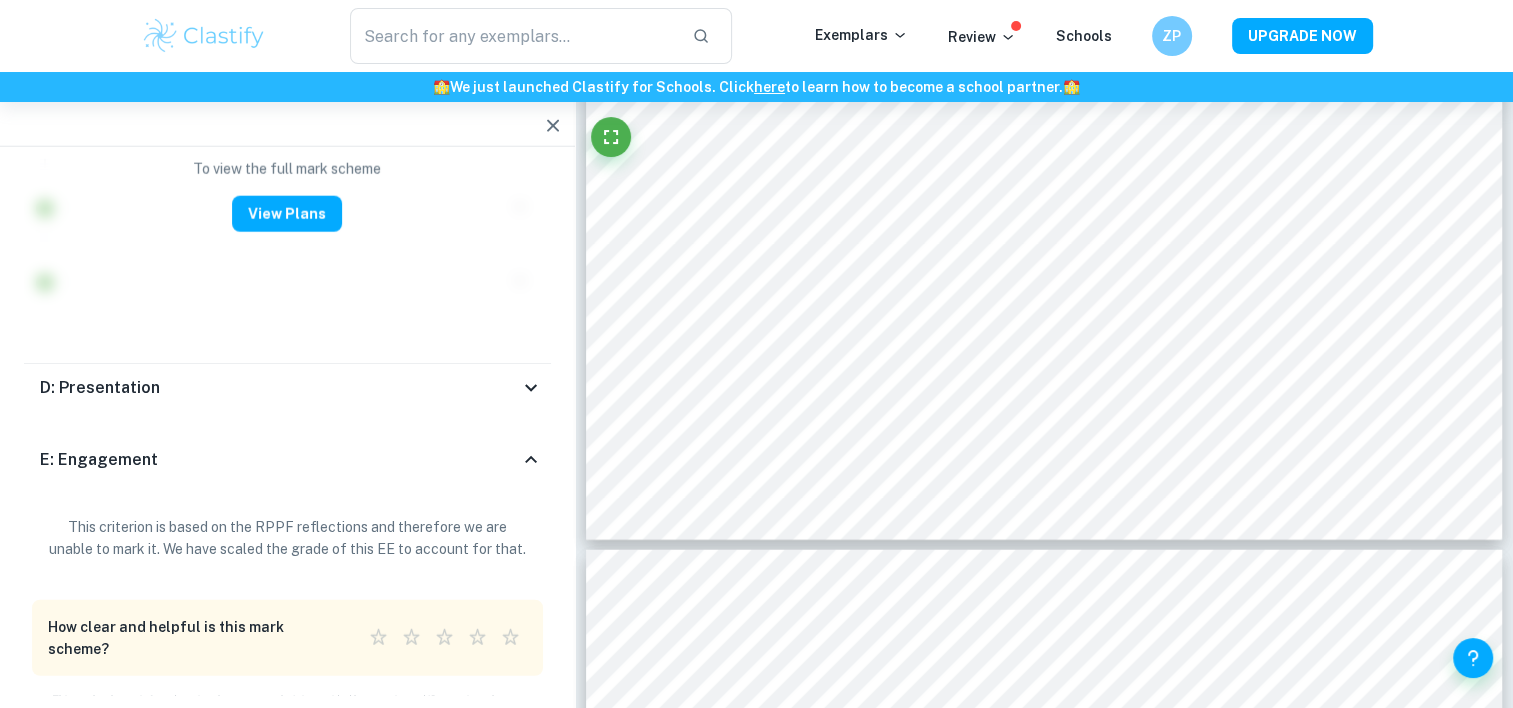click 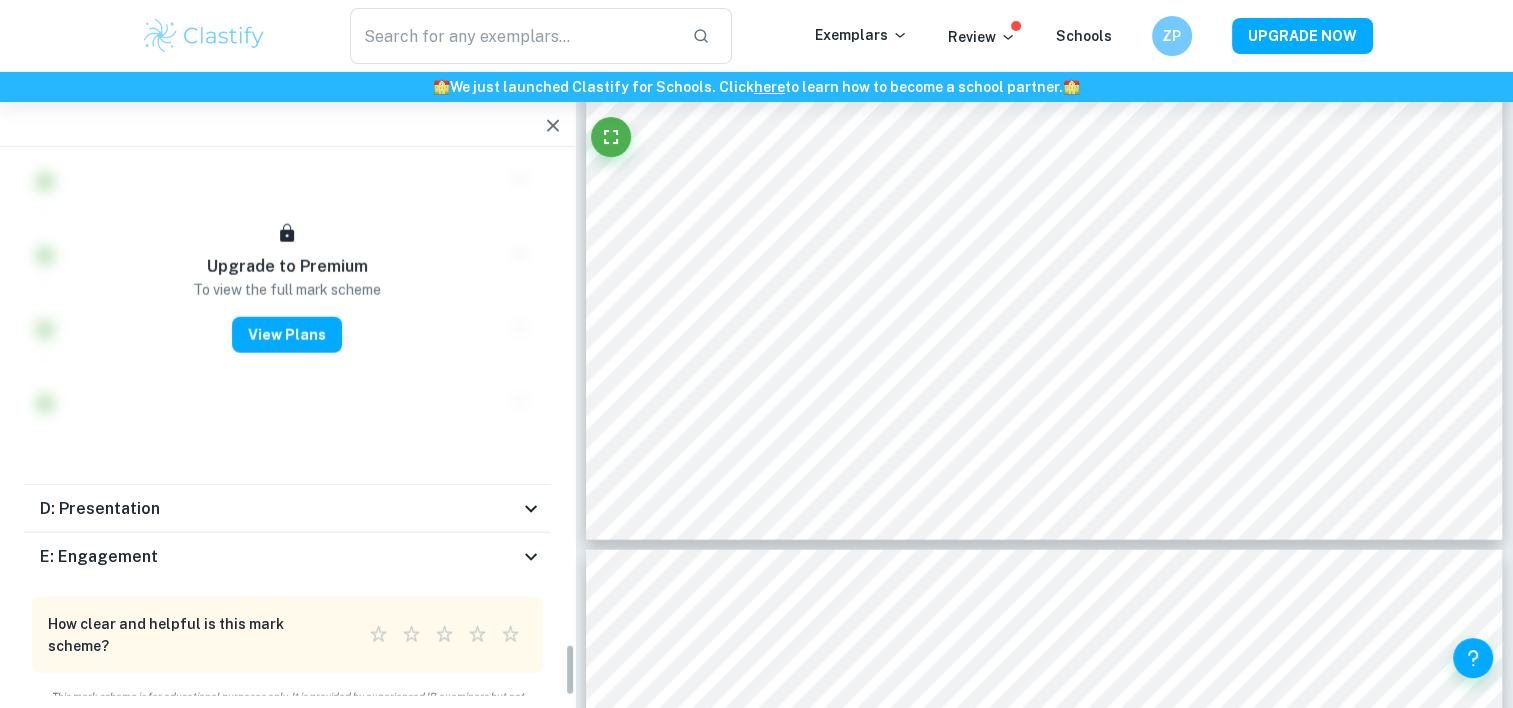 scroll, scrollTop: 4955, scrollLeft: 0, axis: vertical 